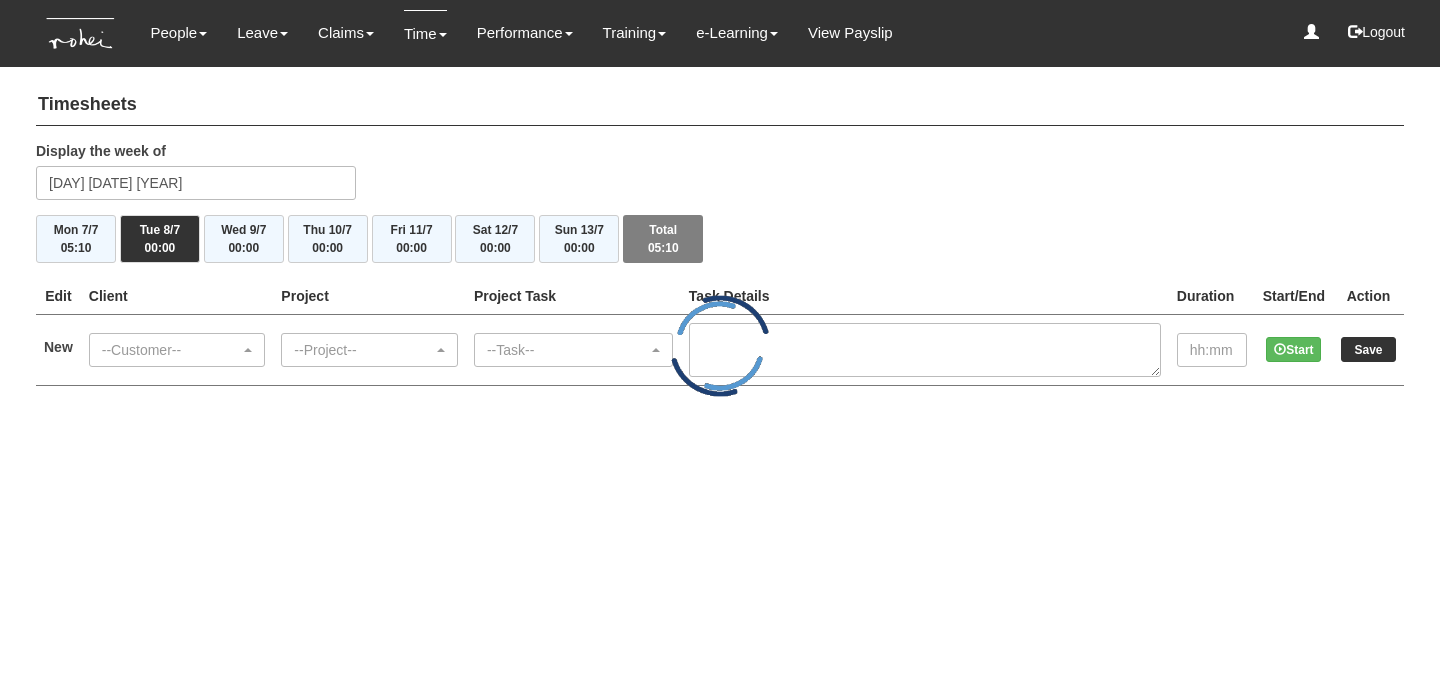 scroll, scrollTop: 0, scrollLeft: 0, axis: both 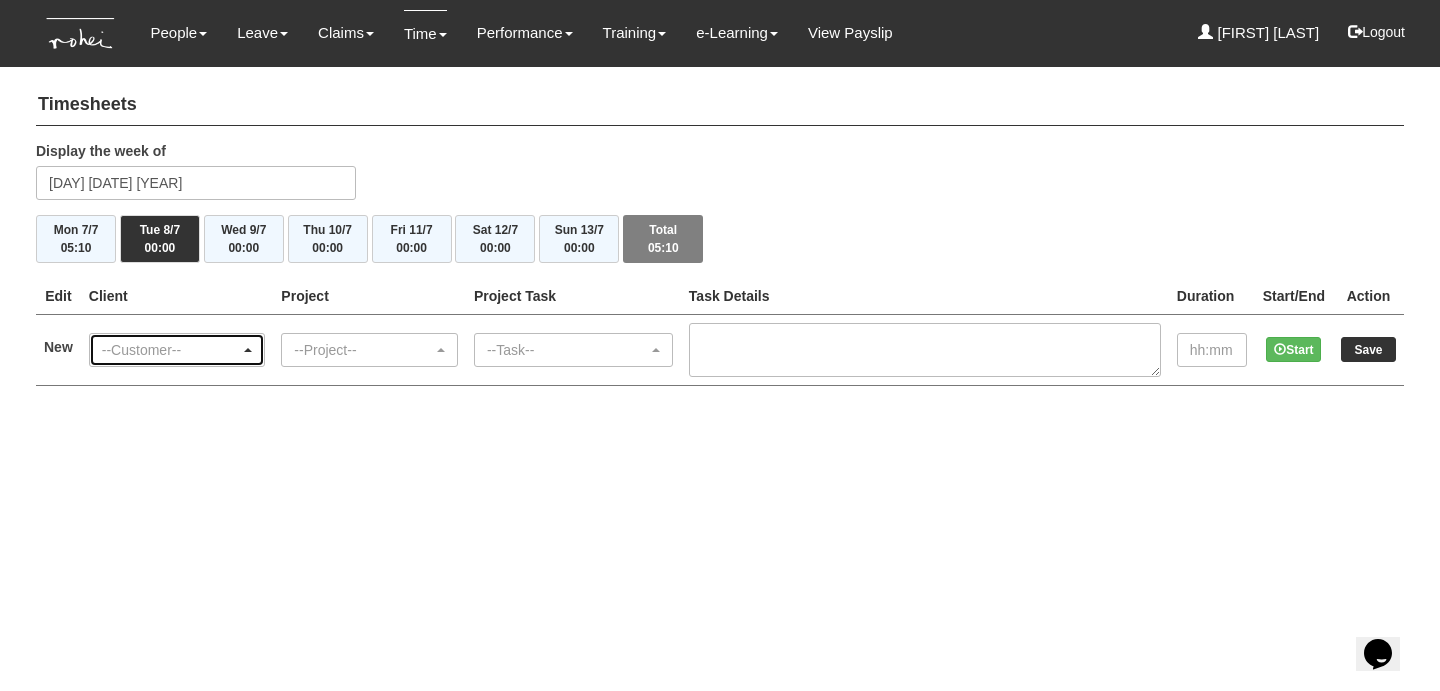 click on "--Customer--" at bounding box center (171, 350) 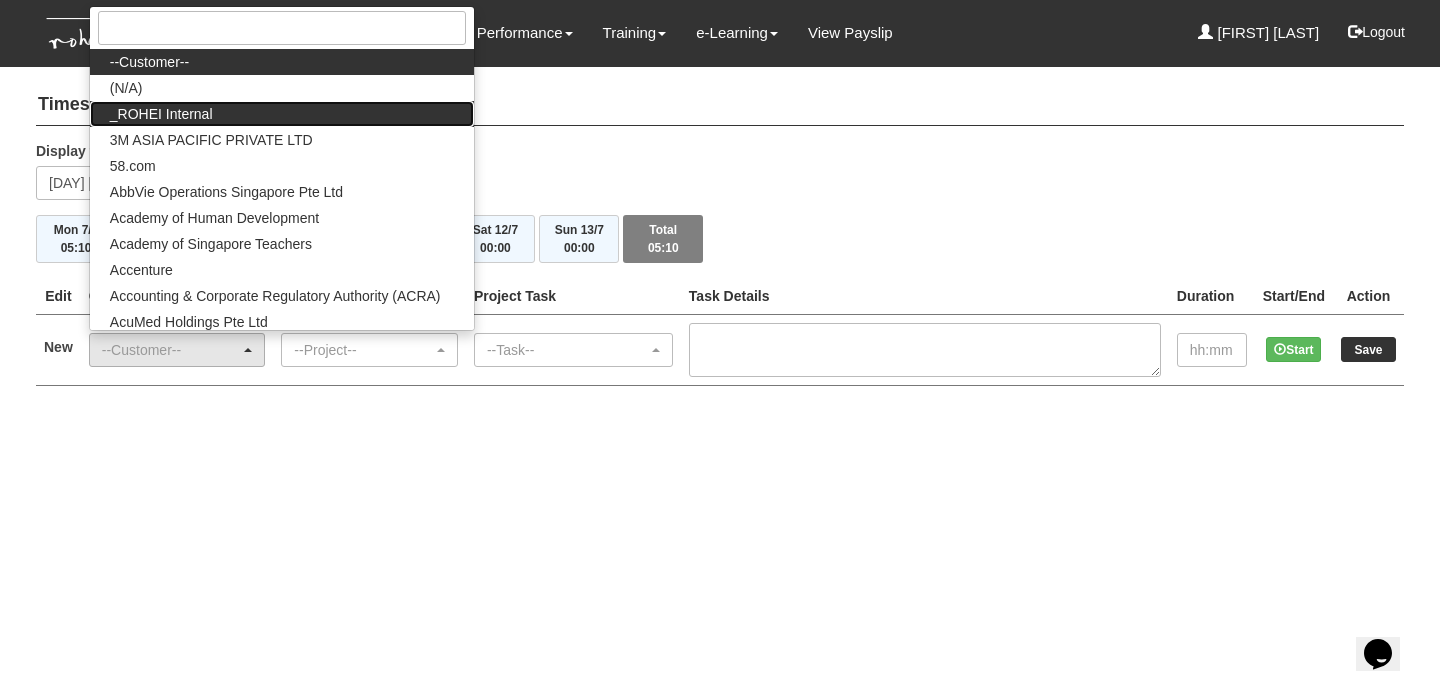 click on "_ROHEI Internal" at bounding box center (282, 62) 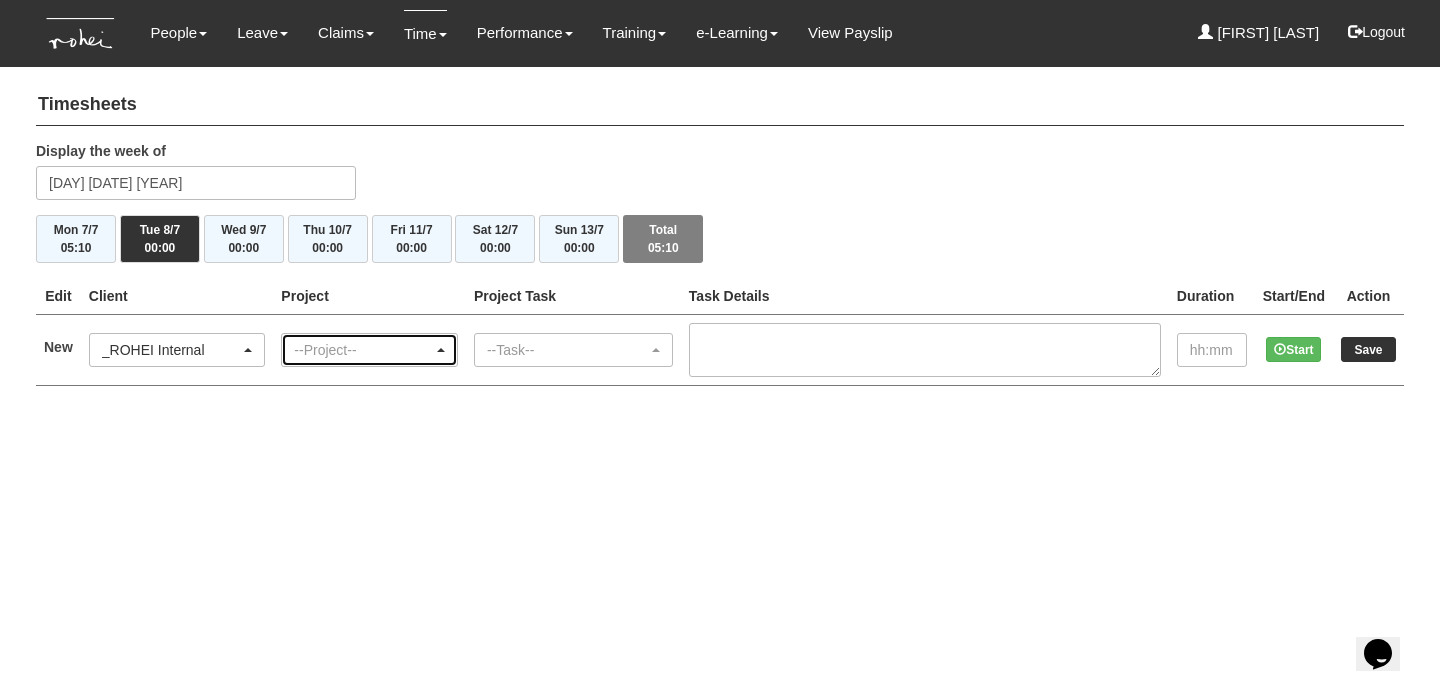 click on "--Project--" at bounding box center [363, 350] 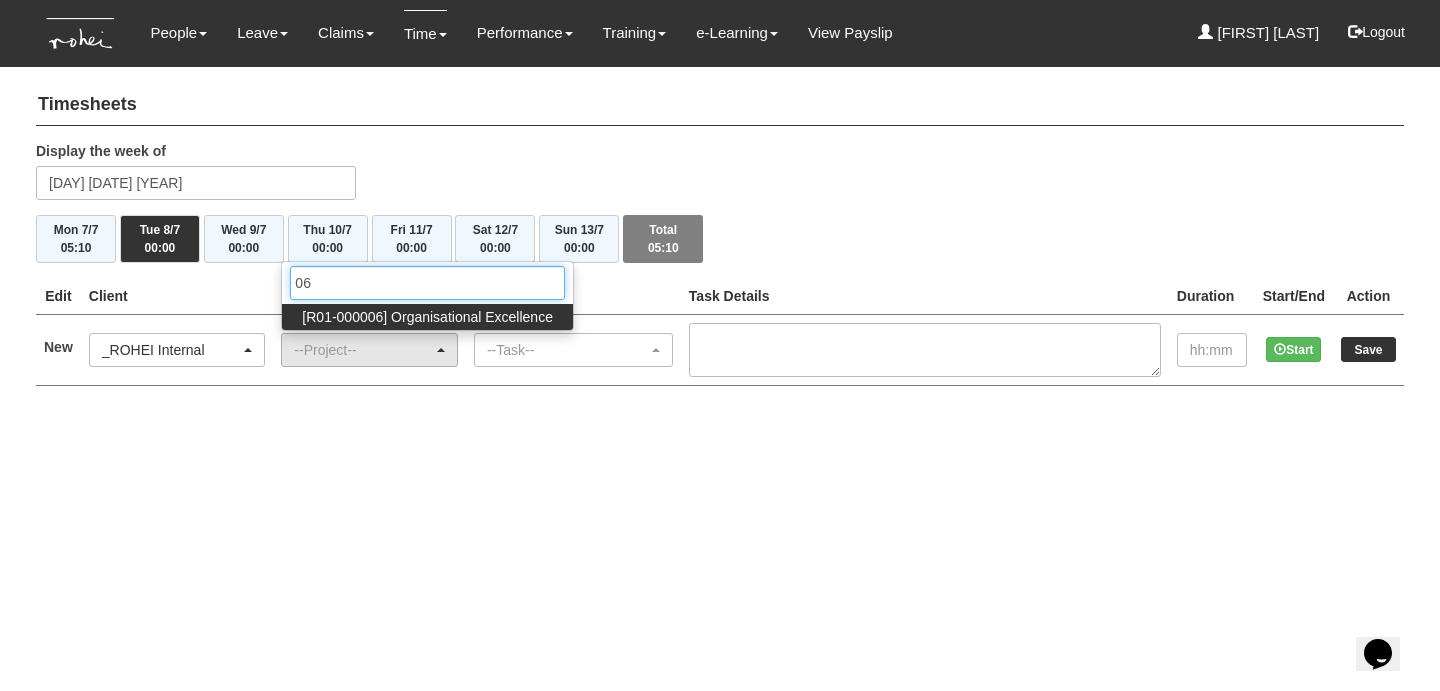 type on "06" 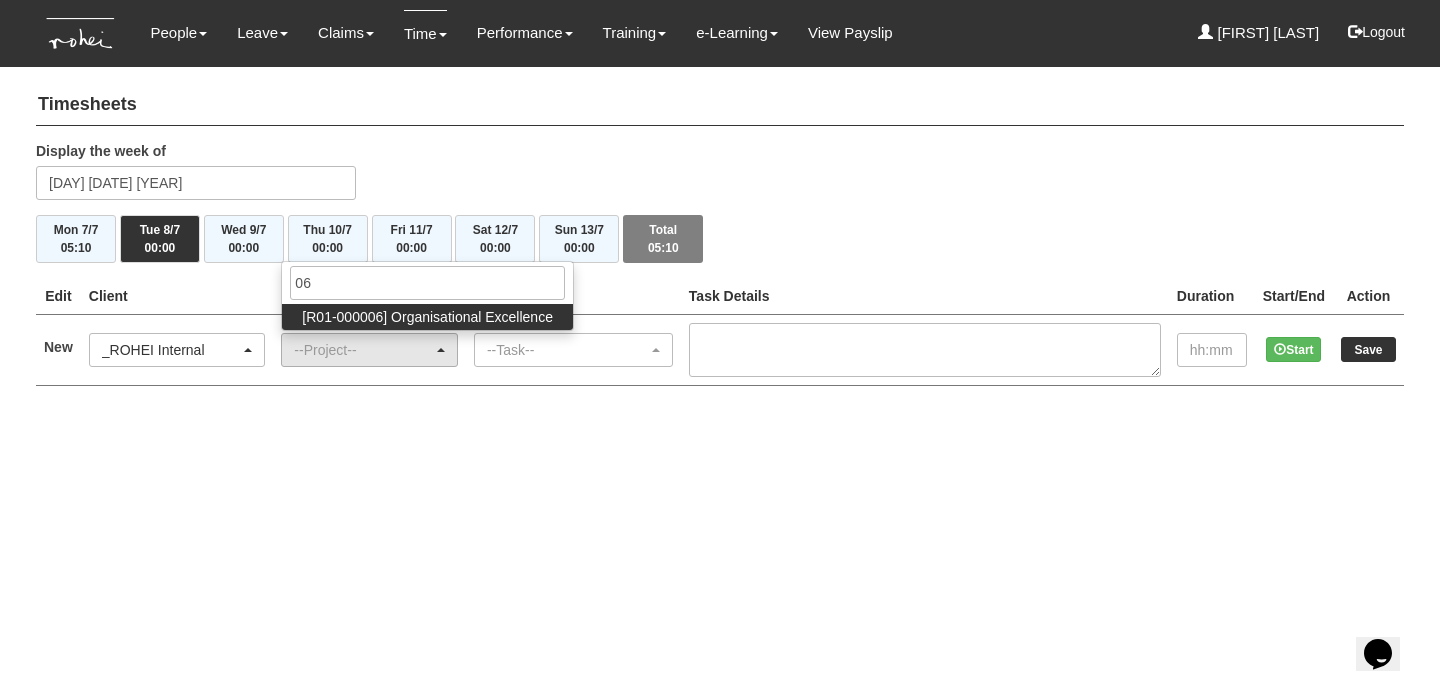 click on "[R01-000006] Organisational Excellence" at bounding box center [427, 317] 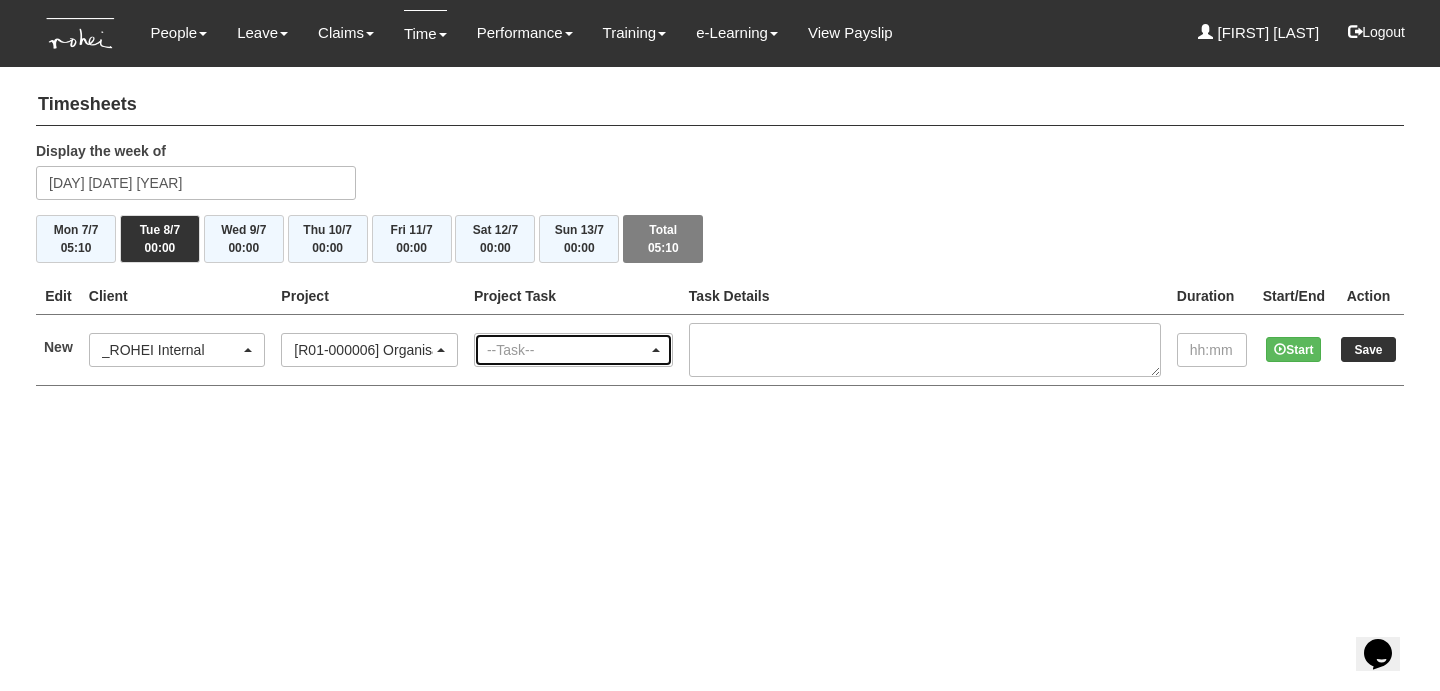 click on "--Task--" at bounding box center [567, 350] 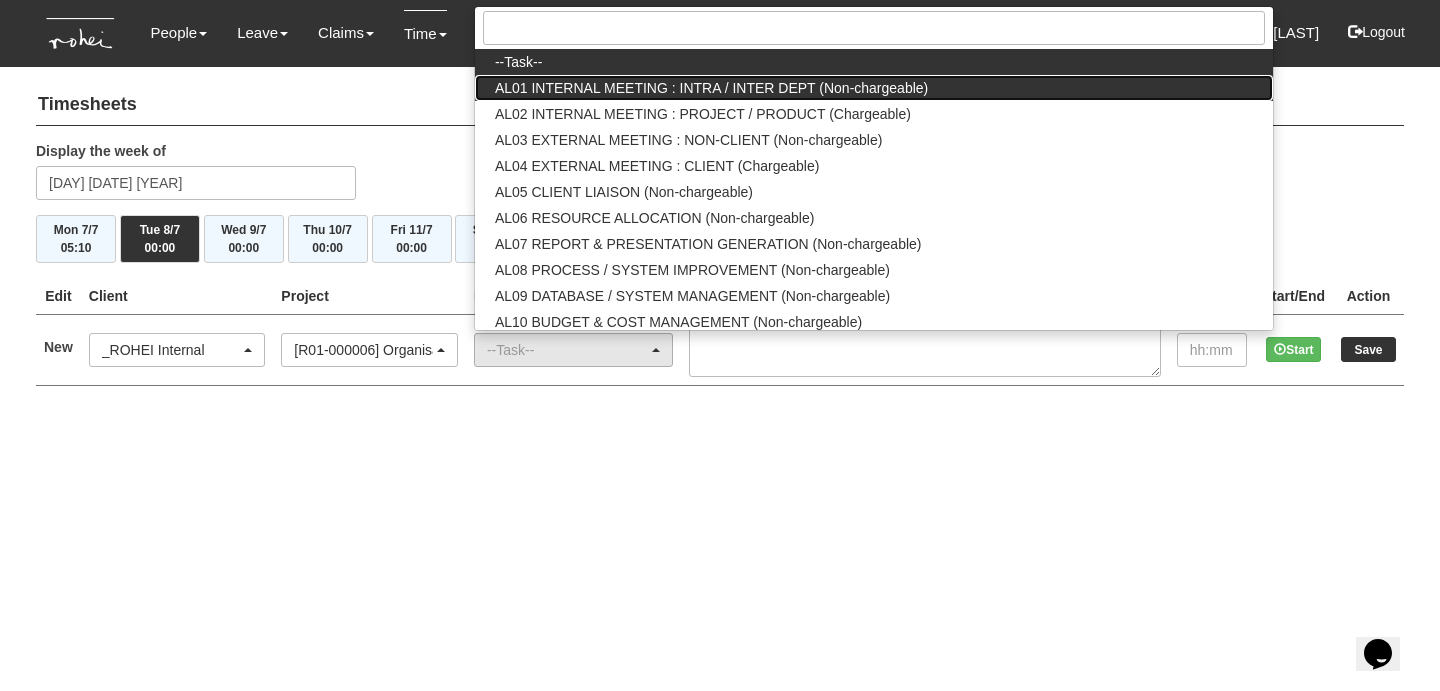 click on "AL01 INTERNAL MEETING : INTRA / INTER DEPT (Non-chargeable)" at bounding box center [518, 62] 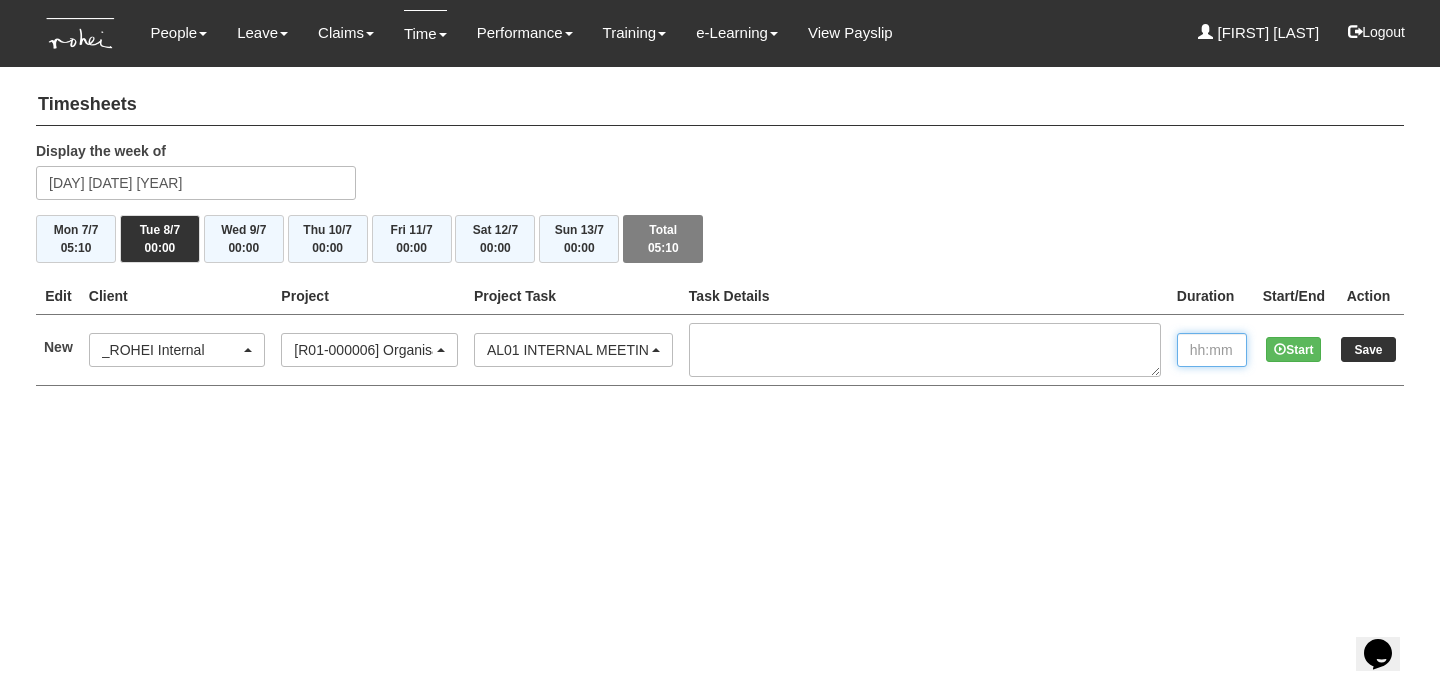 click at bounding box center (1212, 350) 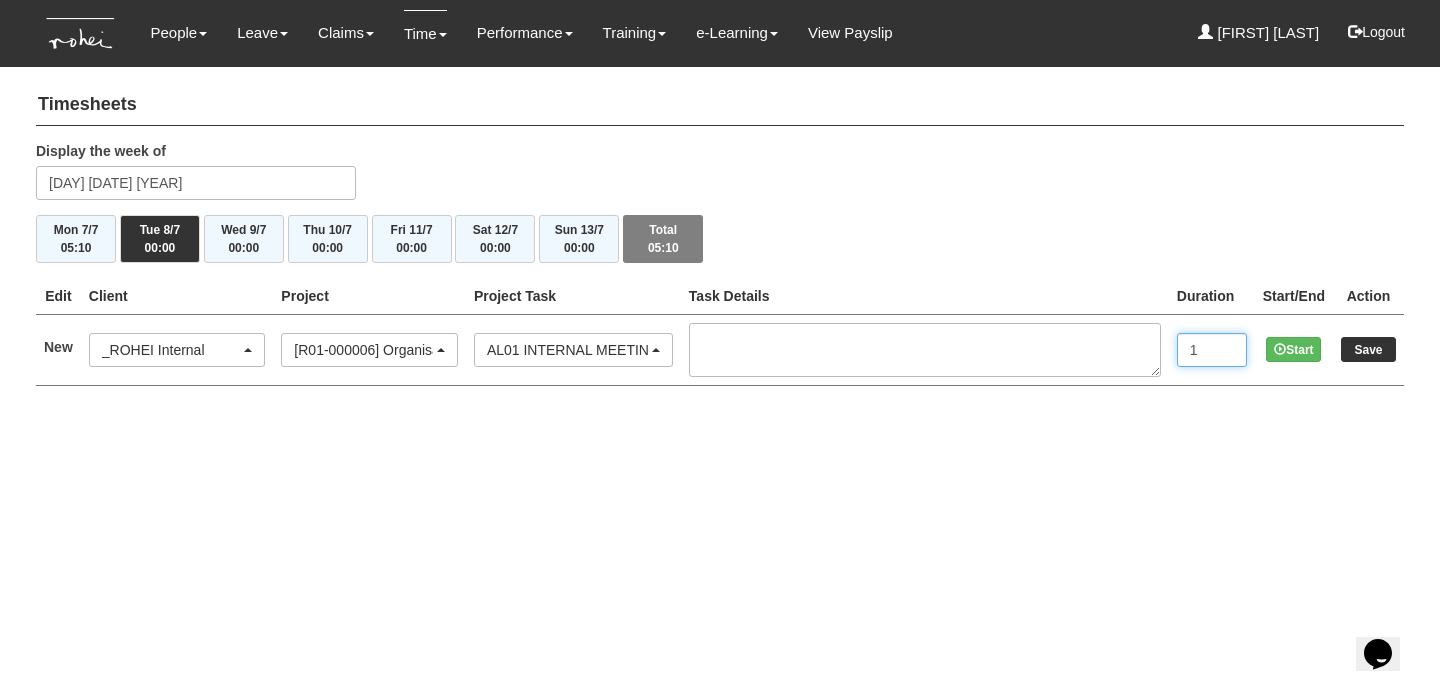 type on "1" 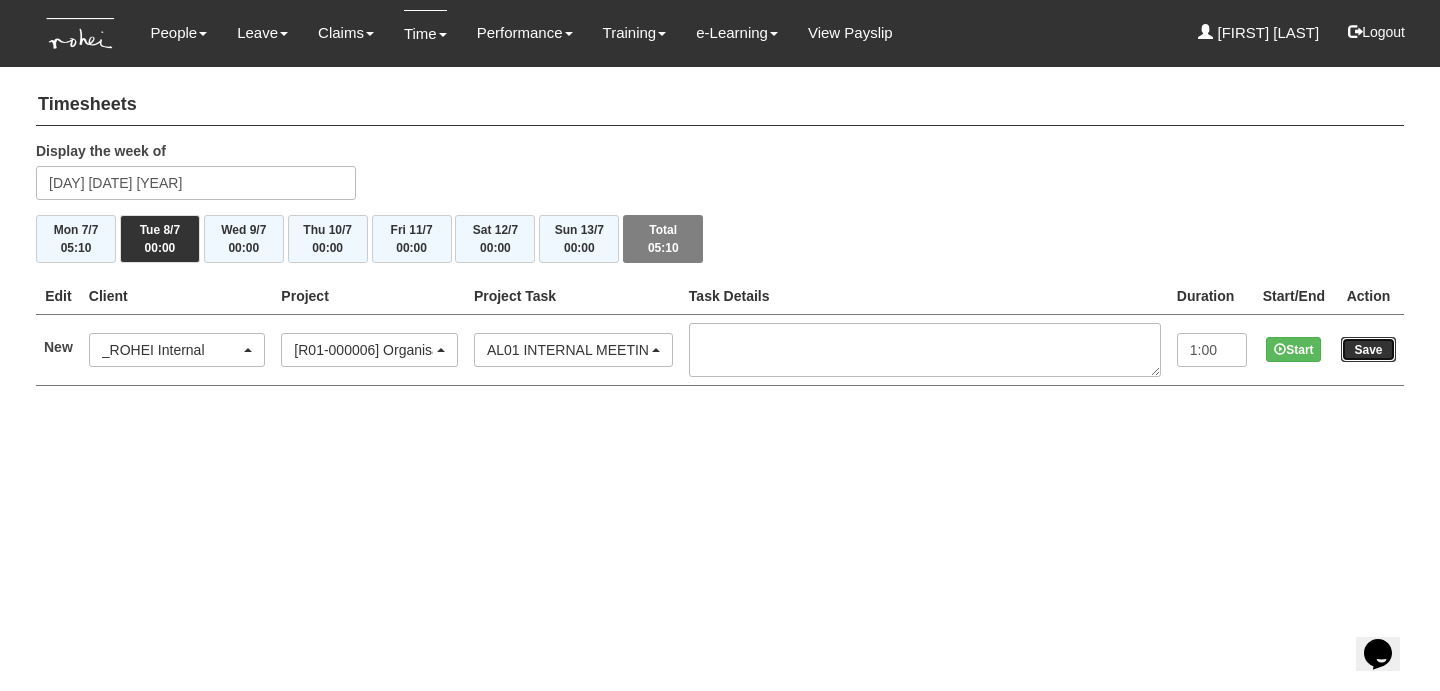 click on "Save" at bounding box center (1368, 349) 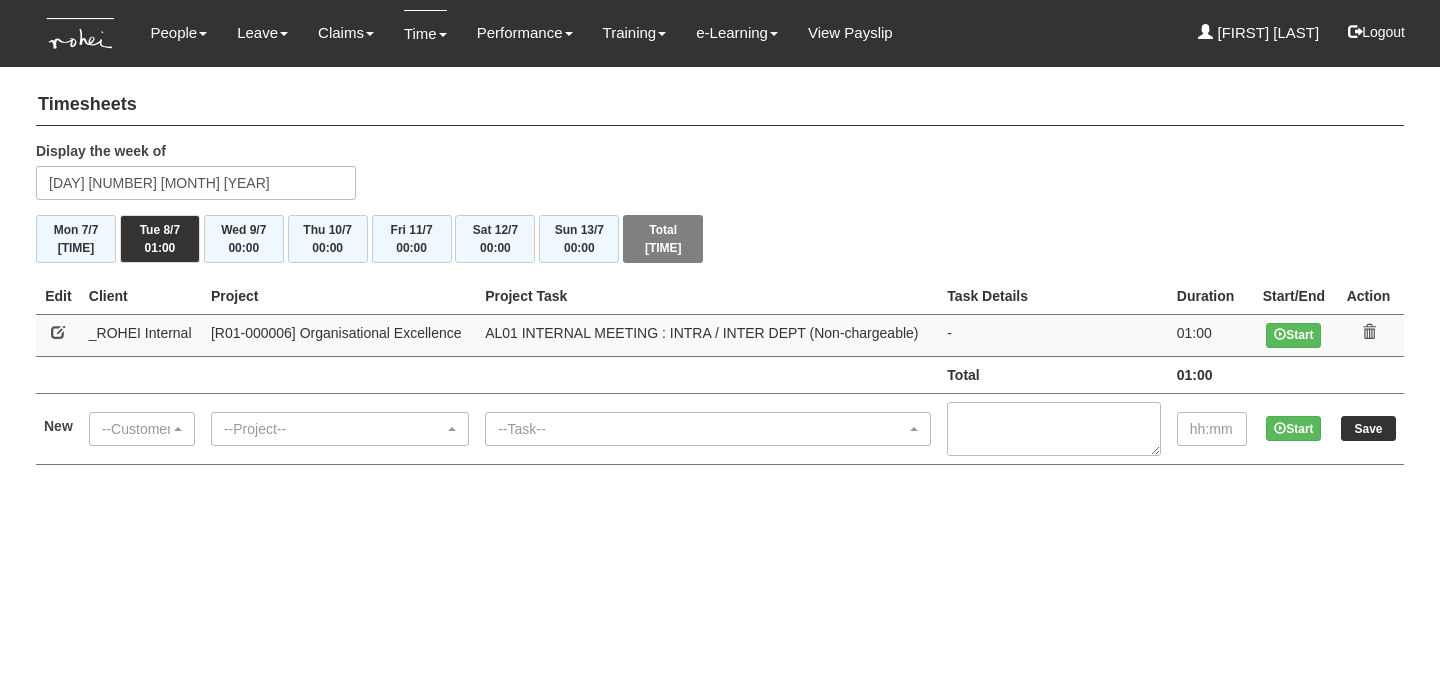scroll, scrollTop: 0, scrollLeft: 0, axis: both 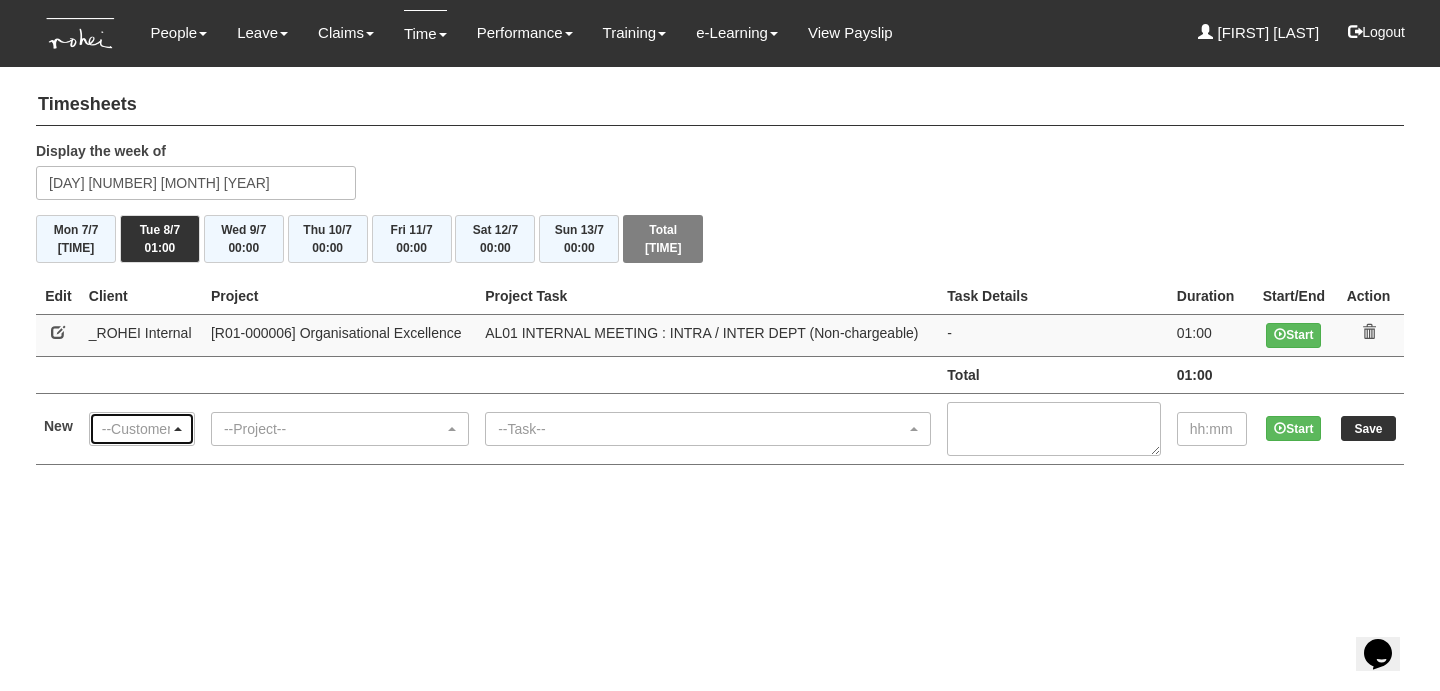 click on "--Customer--" at bounding box center (136, 429) 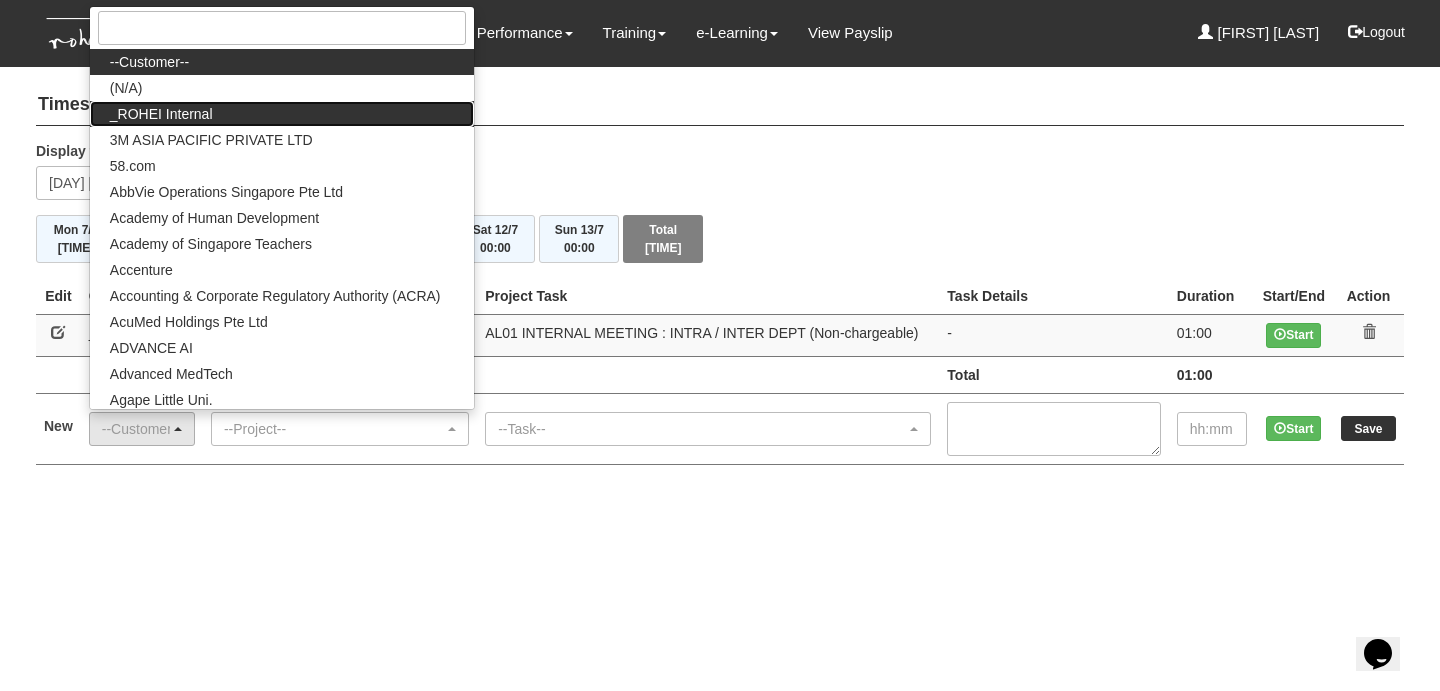click on "_ROHEI Internal" at bounding box center [149, 62] 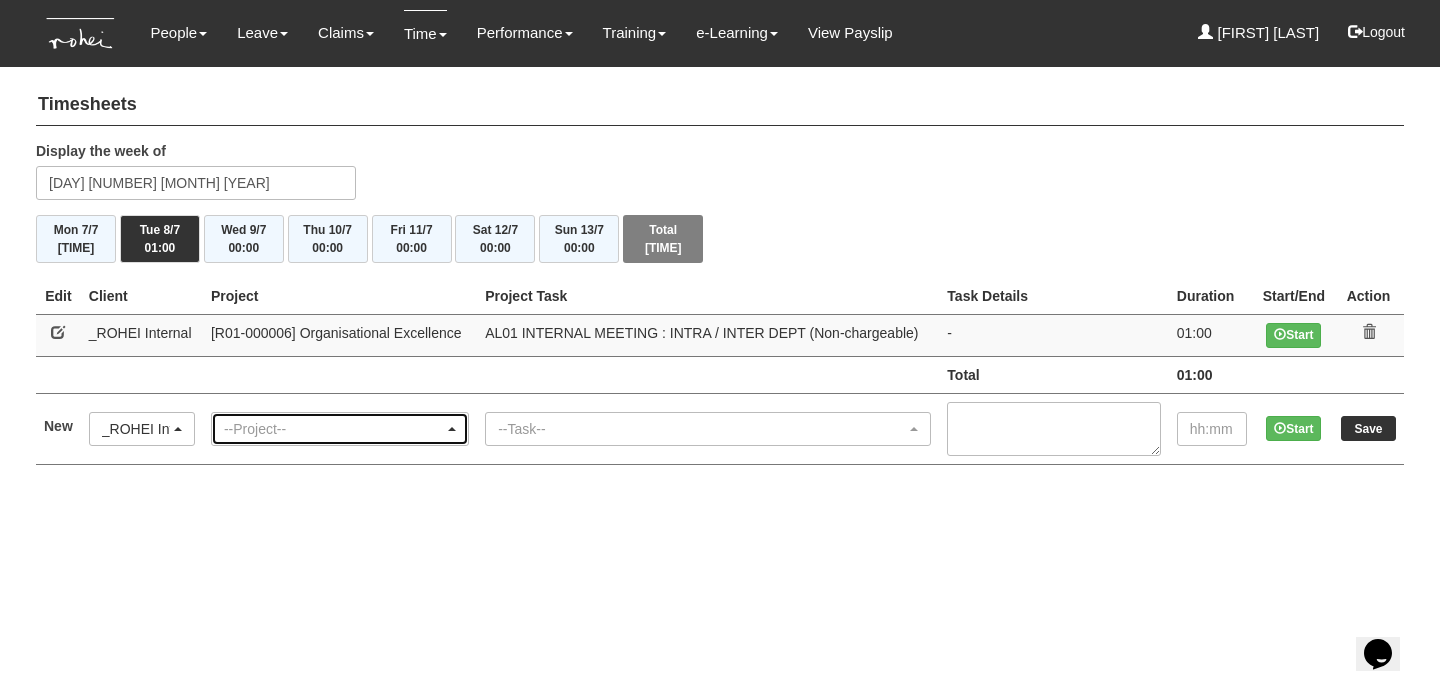 click on "--Project--" at bounding box center (334, 429) 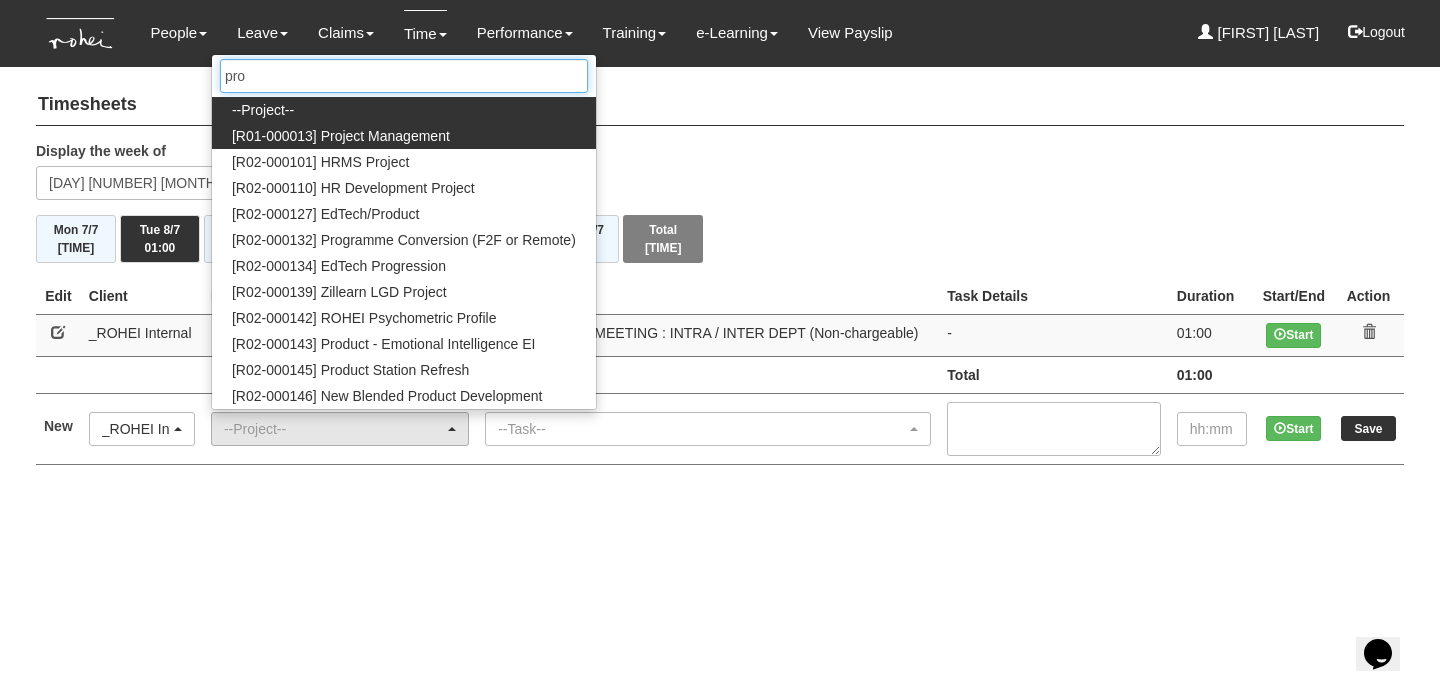type on "pro" 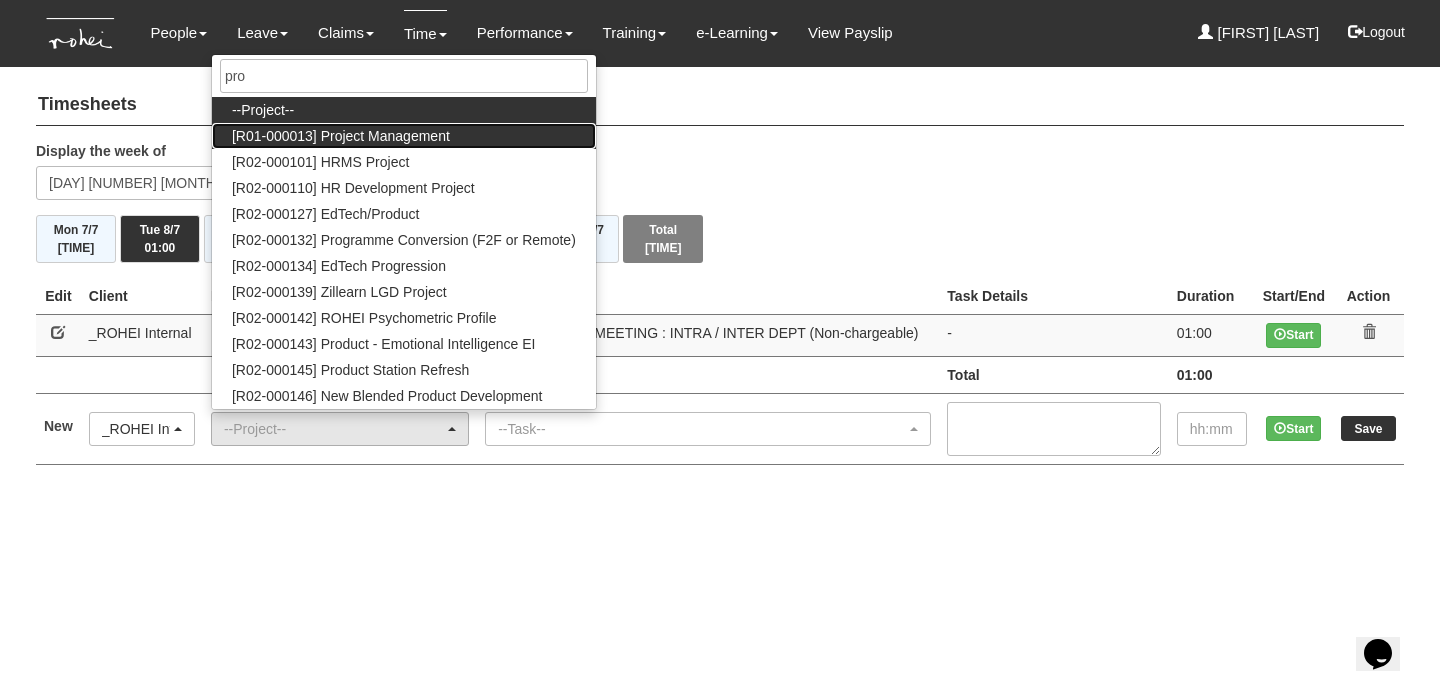 click on "[R01-000013] Project Management" at bounding box center (404, 110) 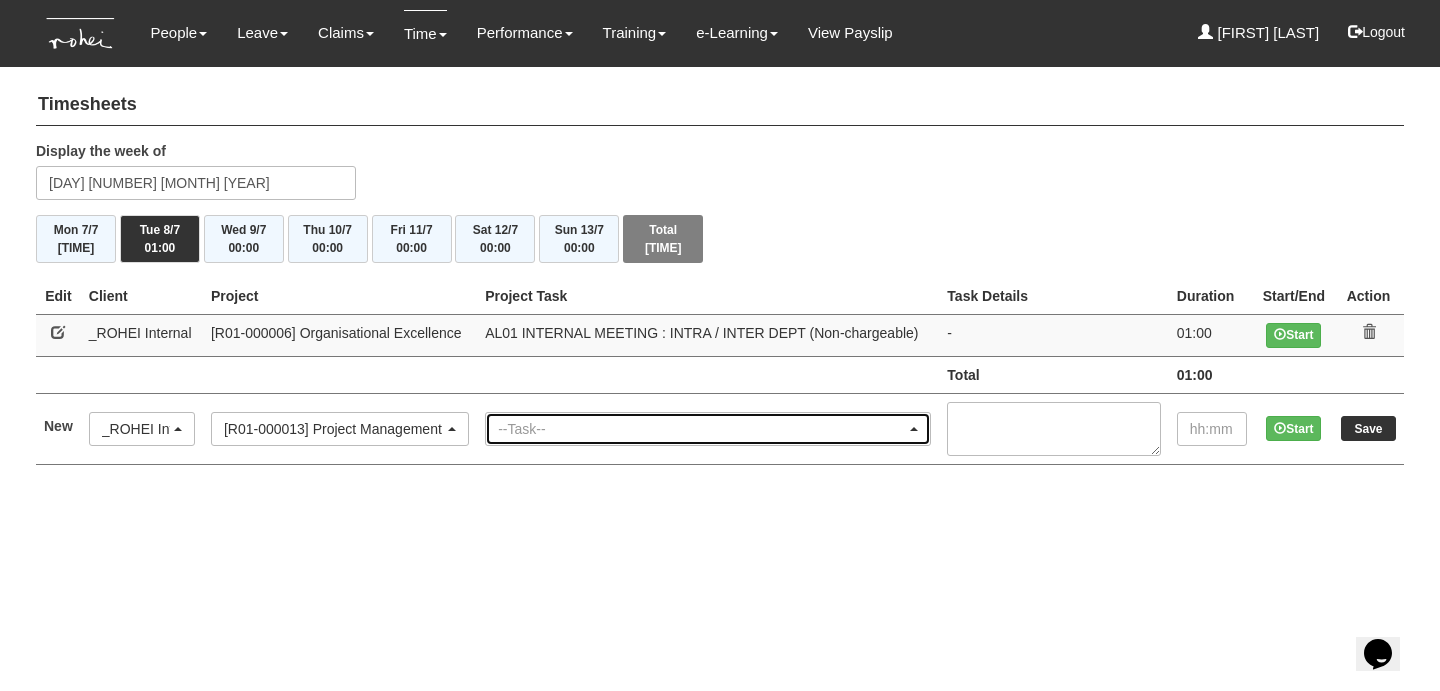click on "--Task--" at bounding box center [702, 429] 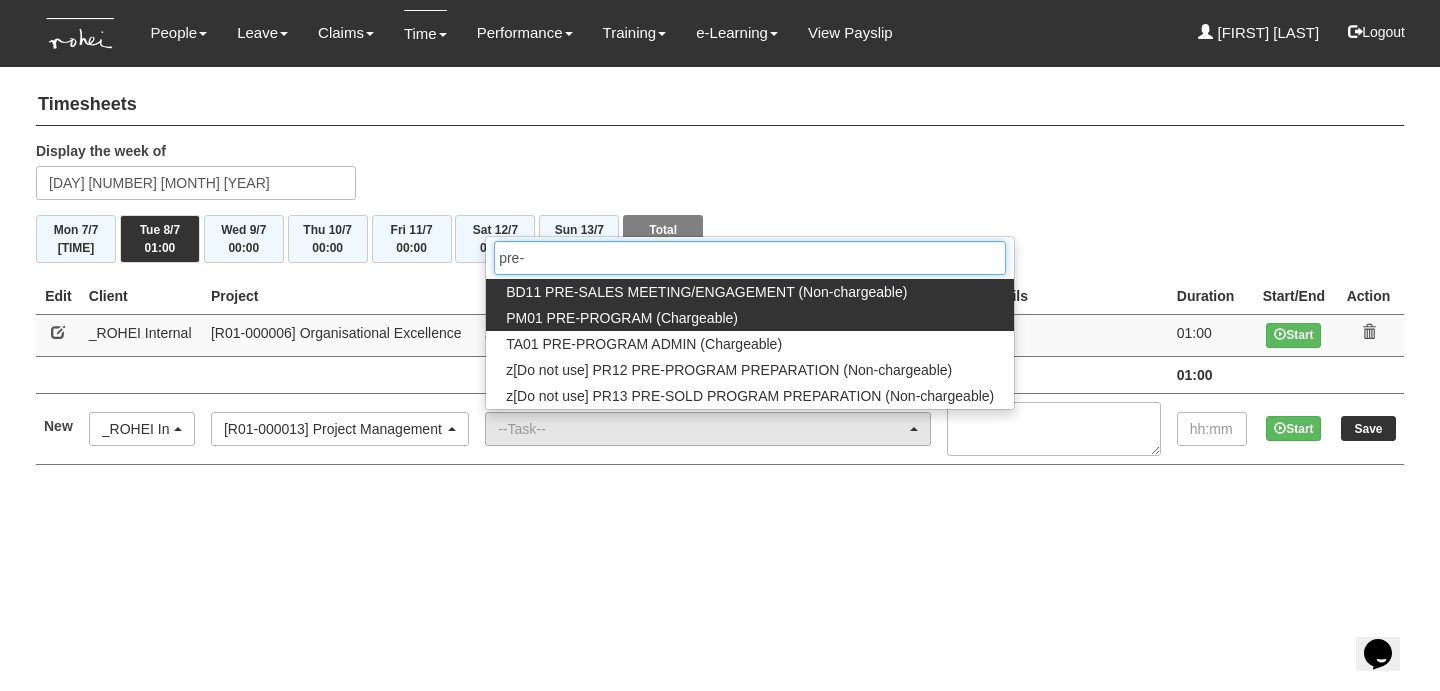 type on "pre-" 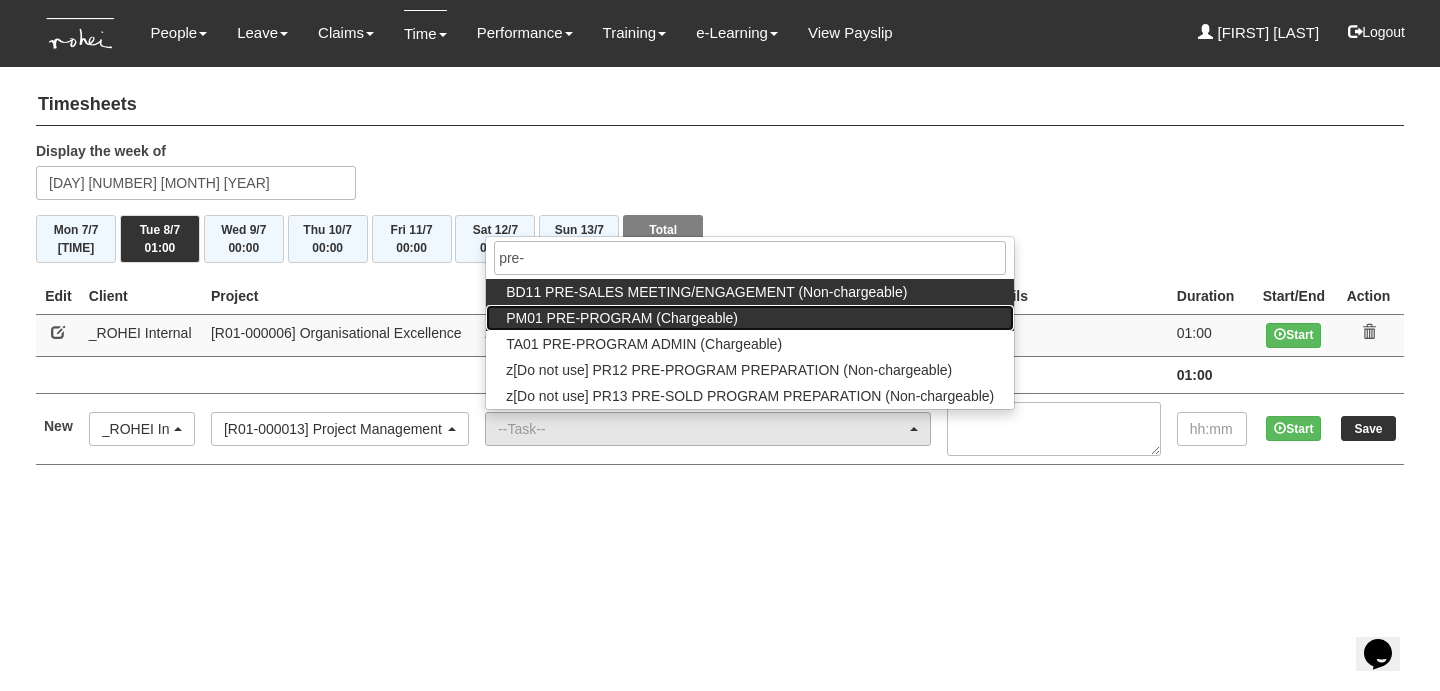 click on "PM01 PRE-PROGRAM (Chargeable)" at bounding box center (706, 292) 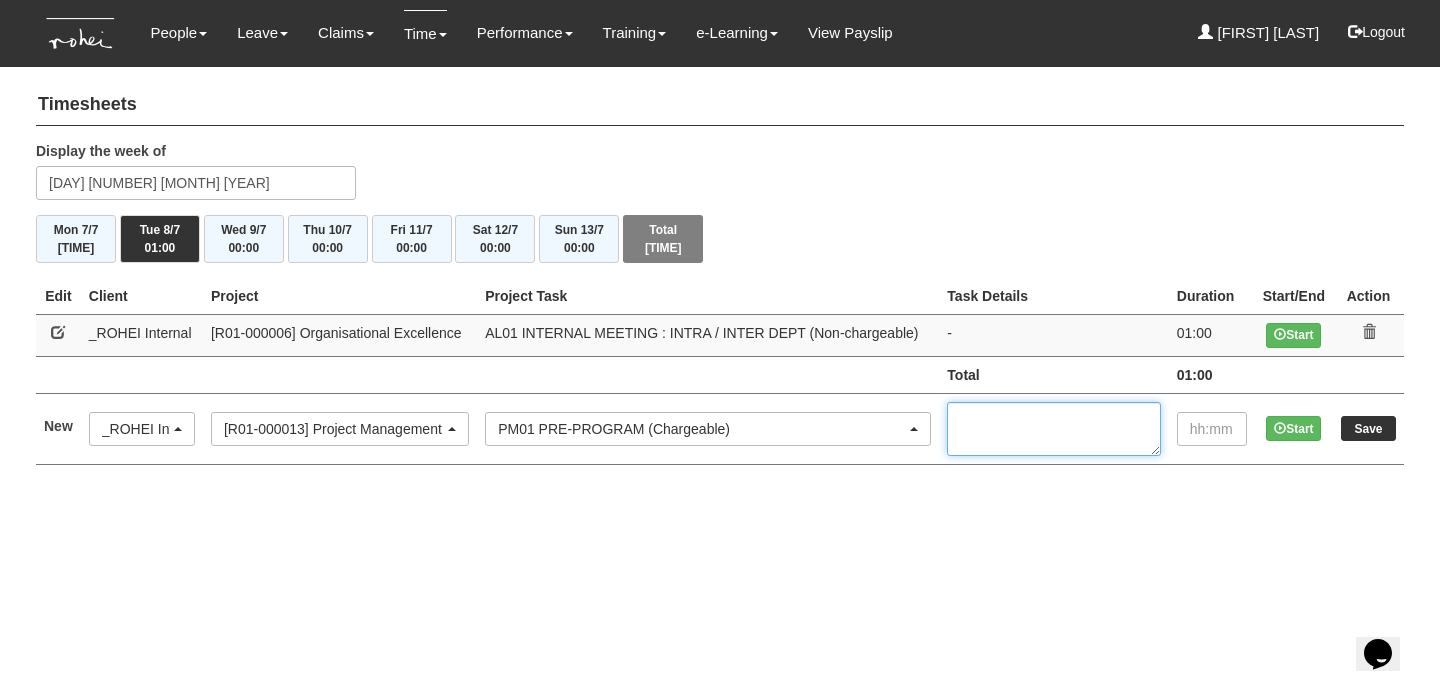 click at bounding box center (1053, 429) 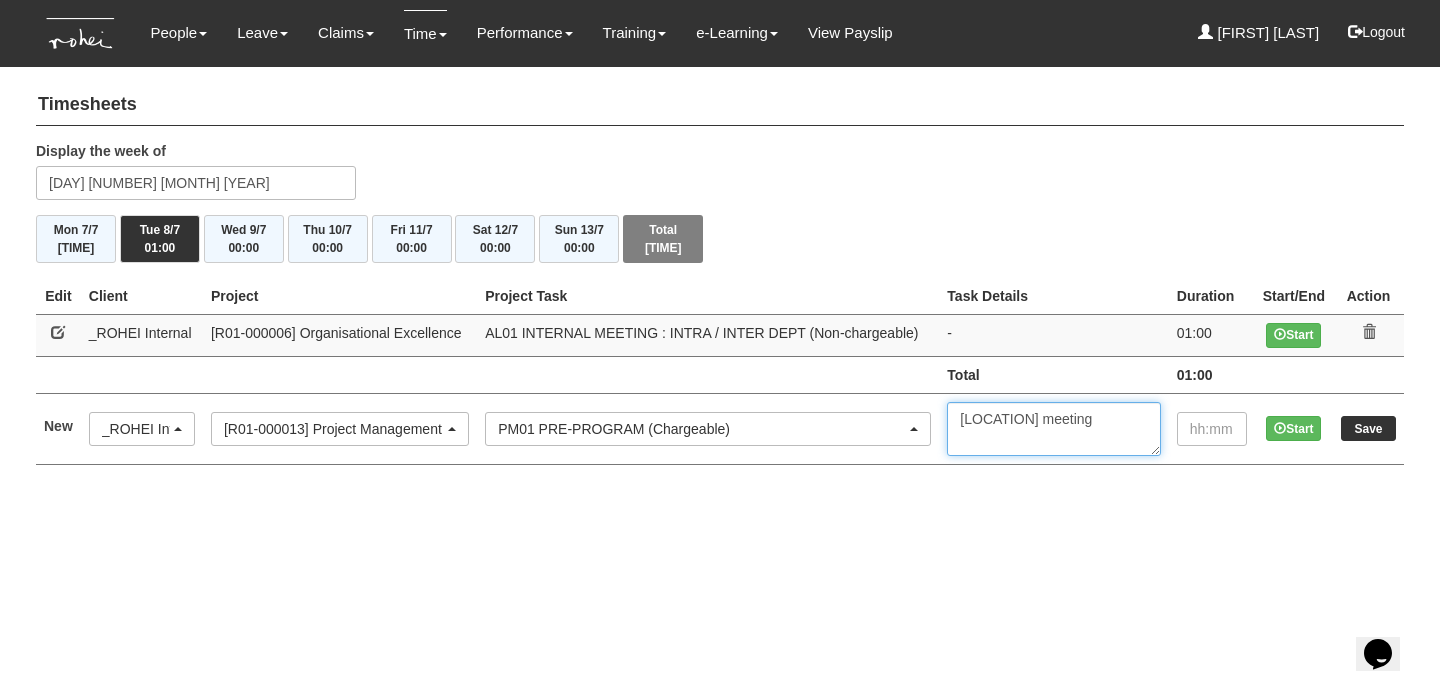 type on "telok blangah meeting" 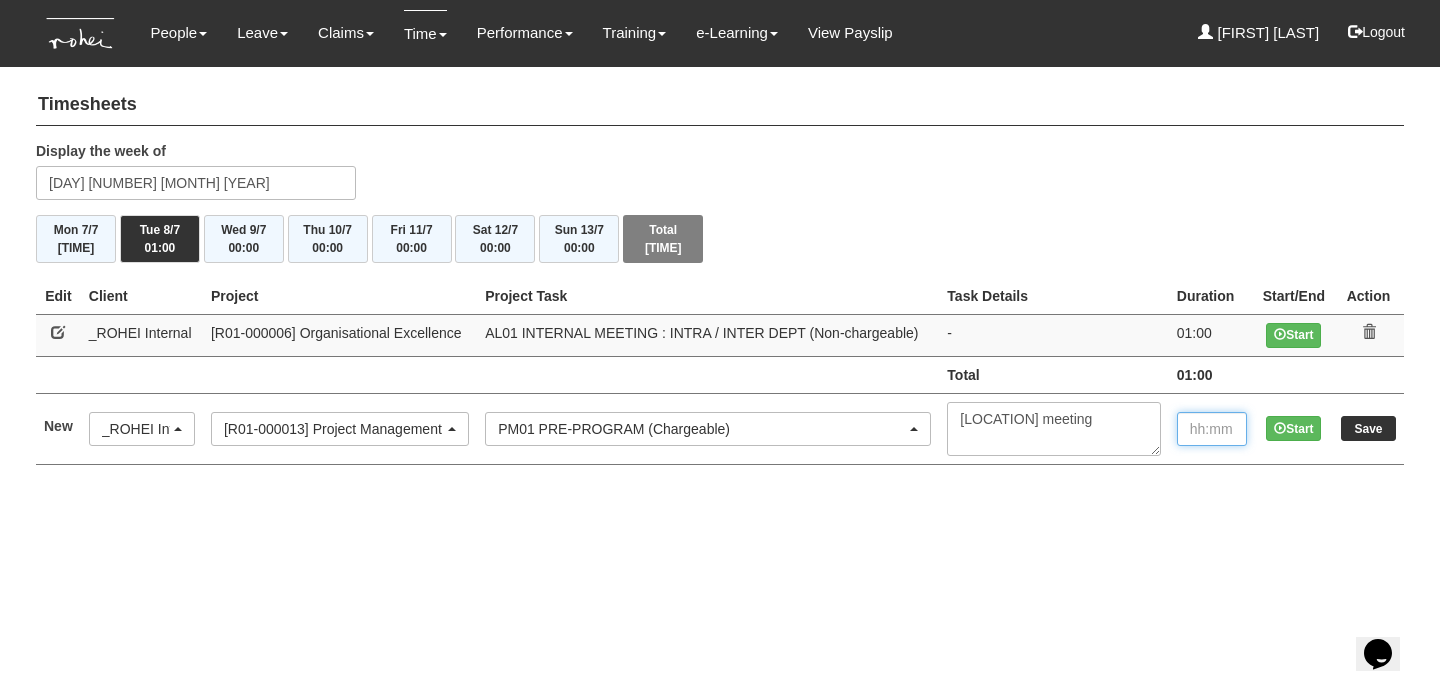 click at bounding box center (1212, 429) 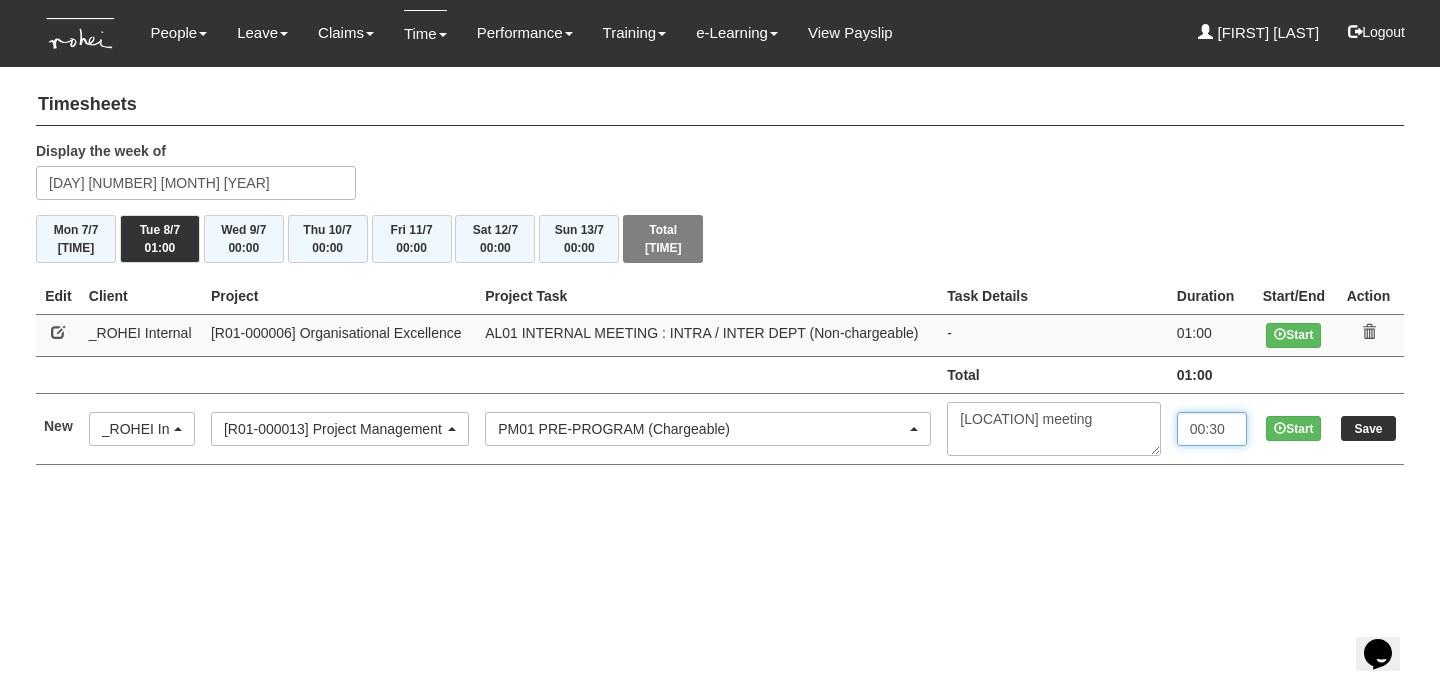 type on "00:30" 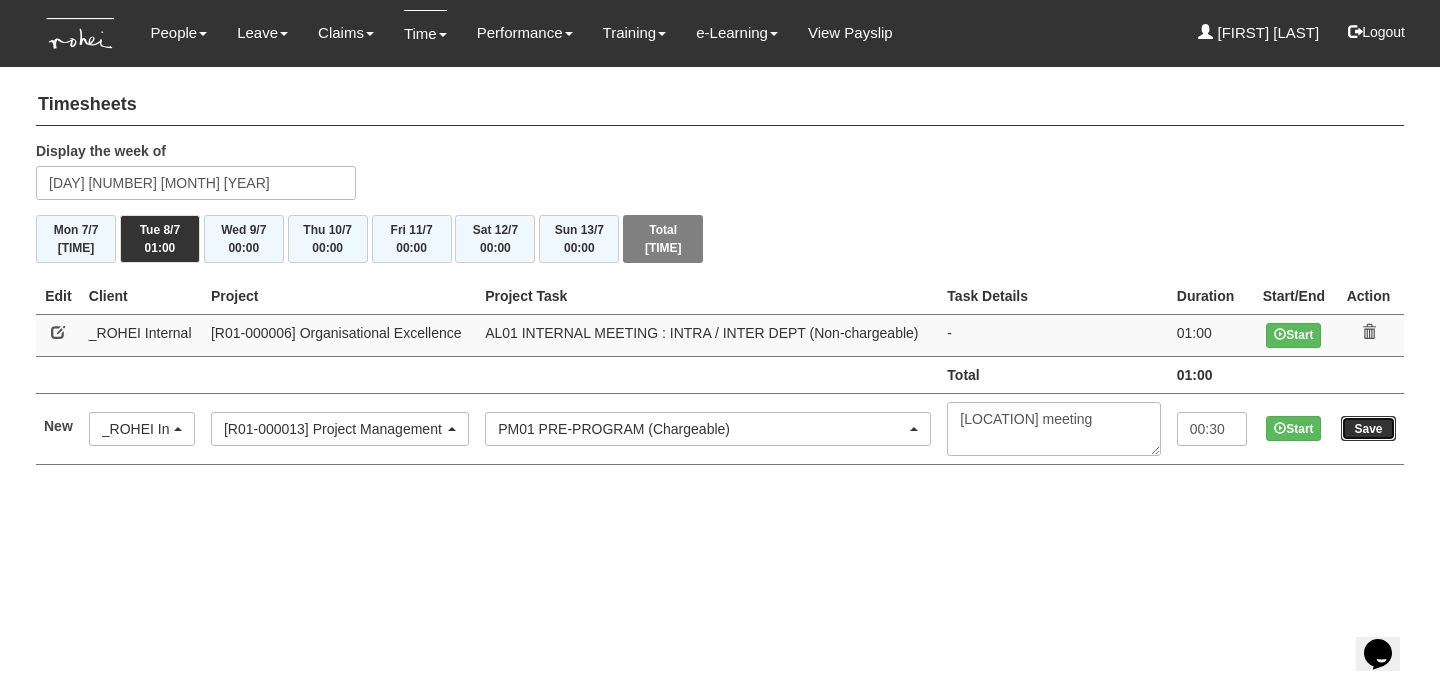 click on "Save" at bounding box center [1368, 428] 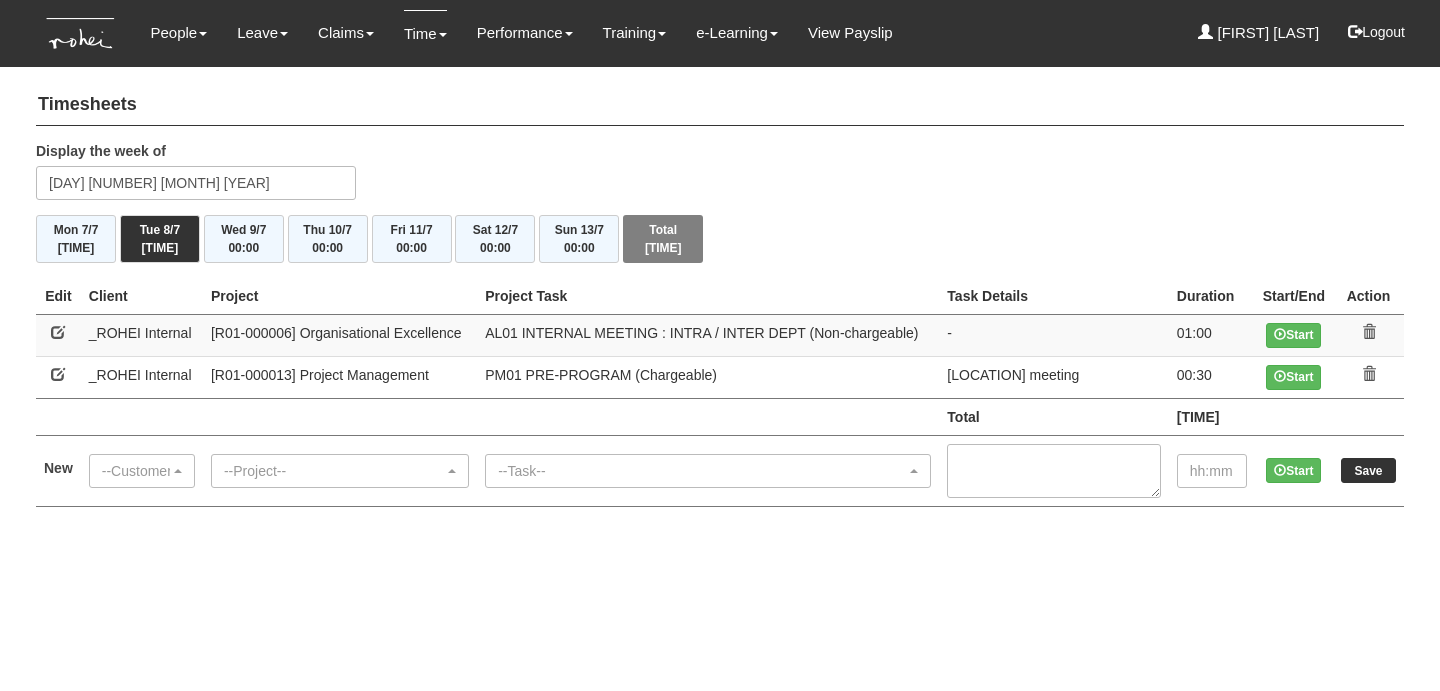 scroll, scrollTop: 0, scrollLeft: 0, axis: both 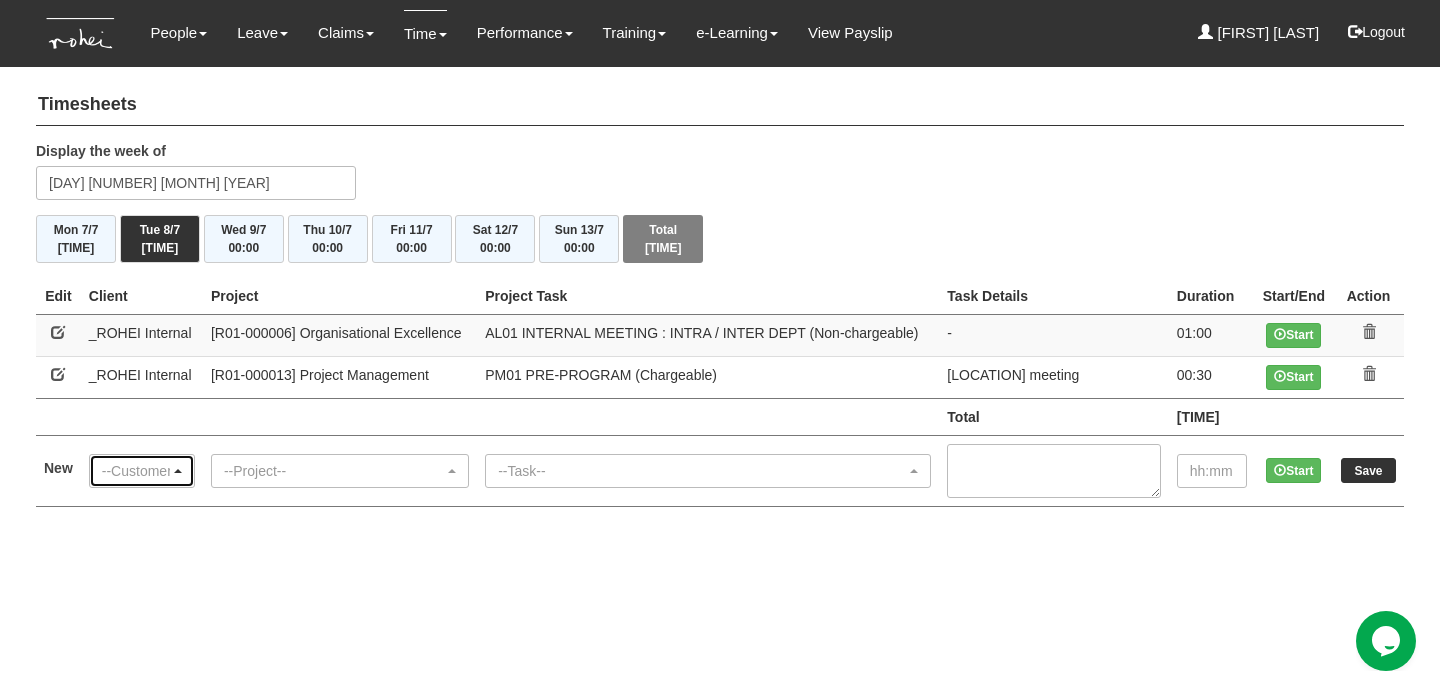 click on "--Customer--" at bounding box center [136, 471] 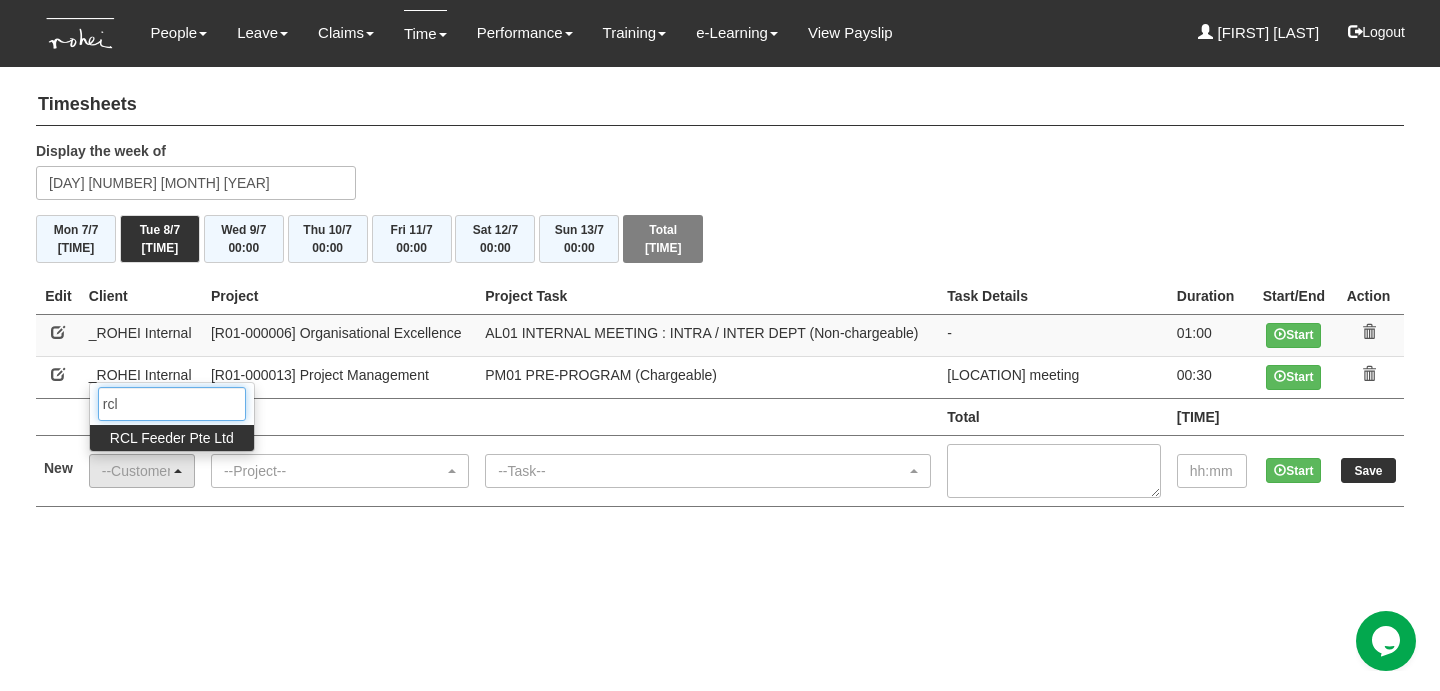 type on "rcl" 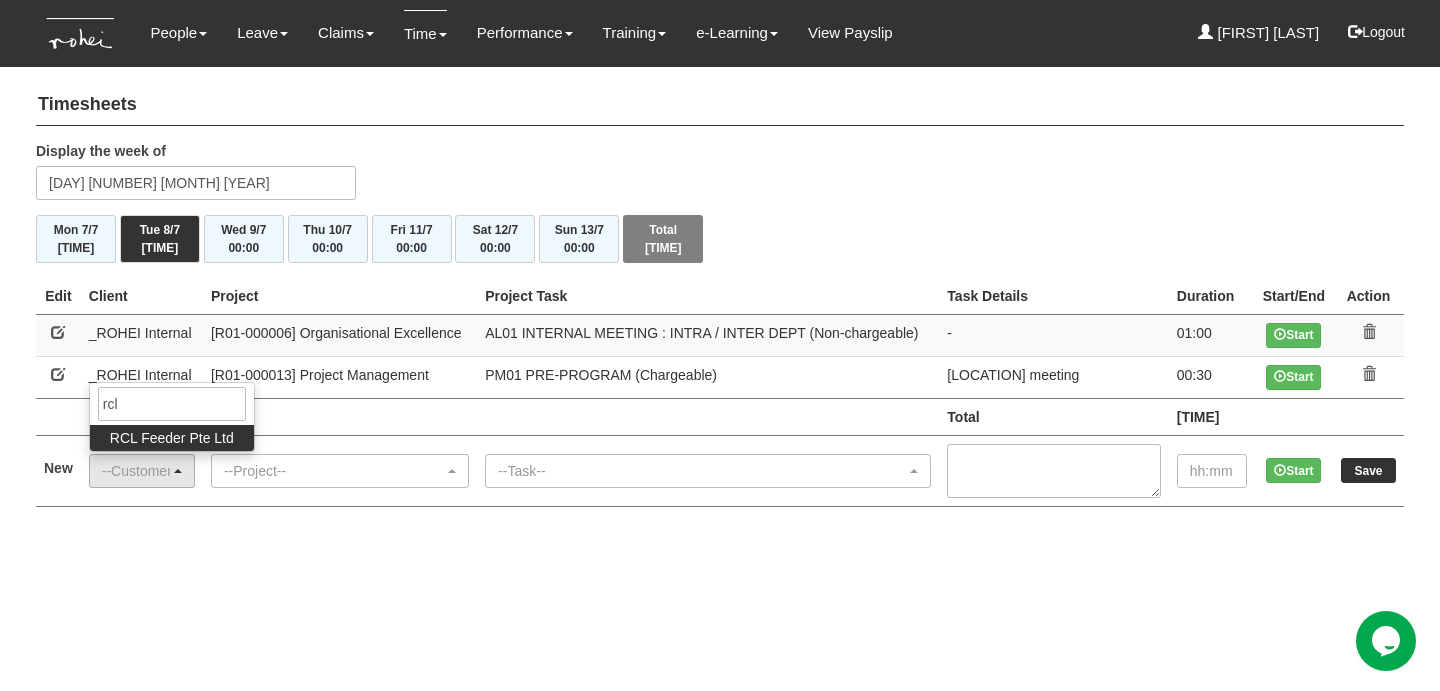 click on "RCL Feeder Pte Ltd" at bounding box center [172, 438] 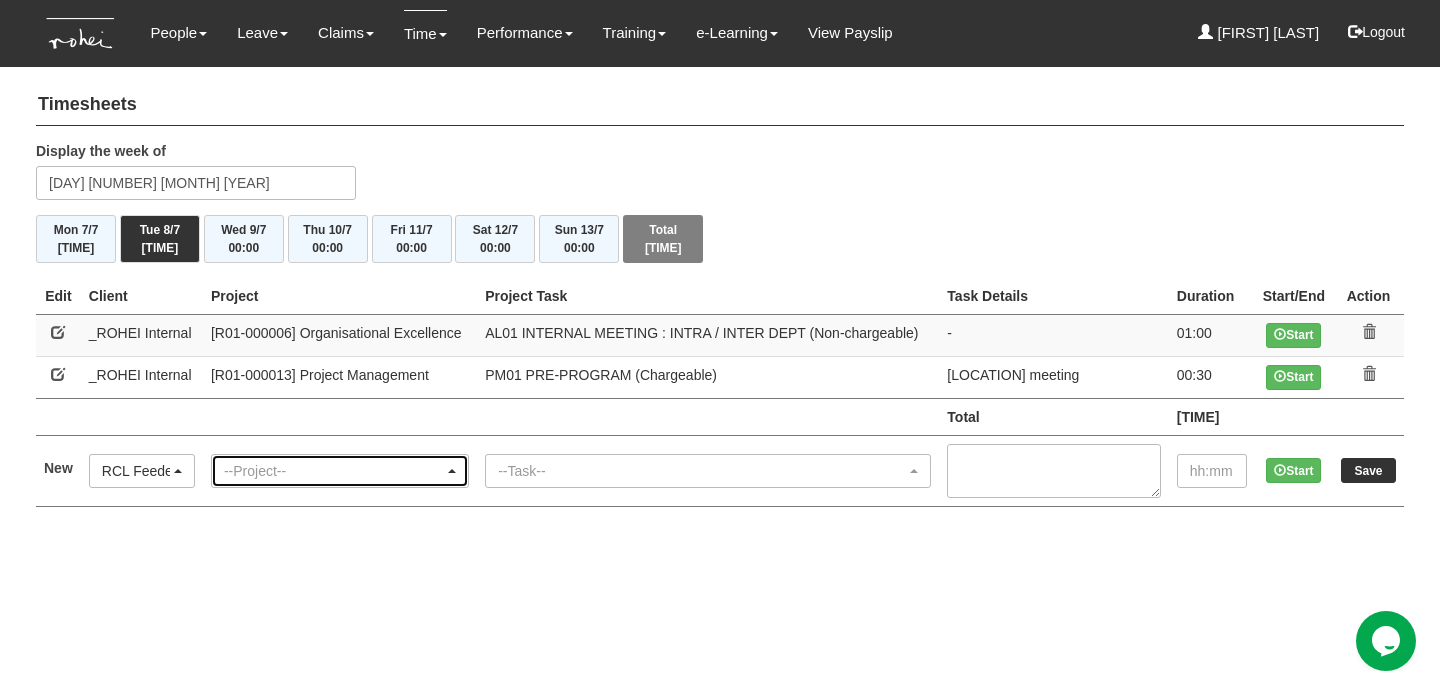 click on "--Project--" at bounding box center [334, 471] 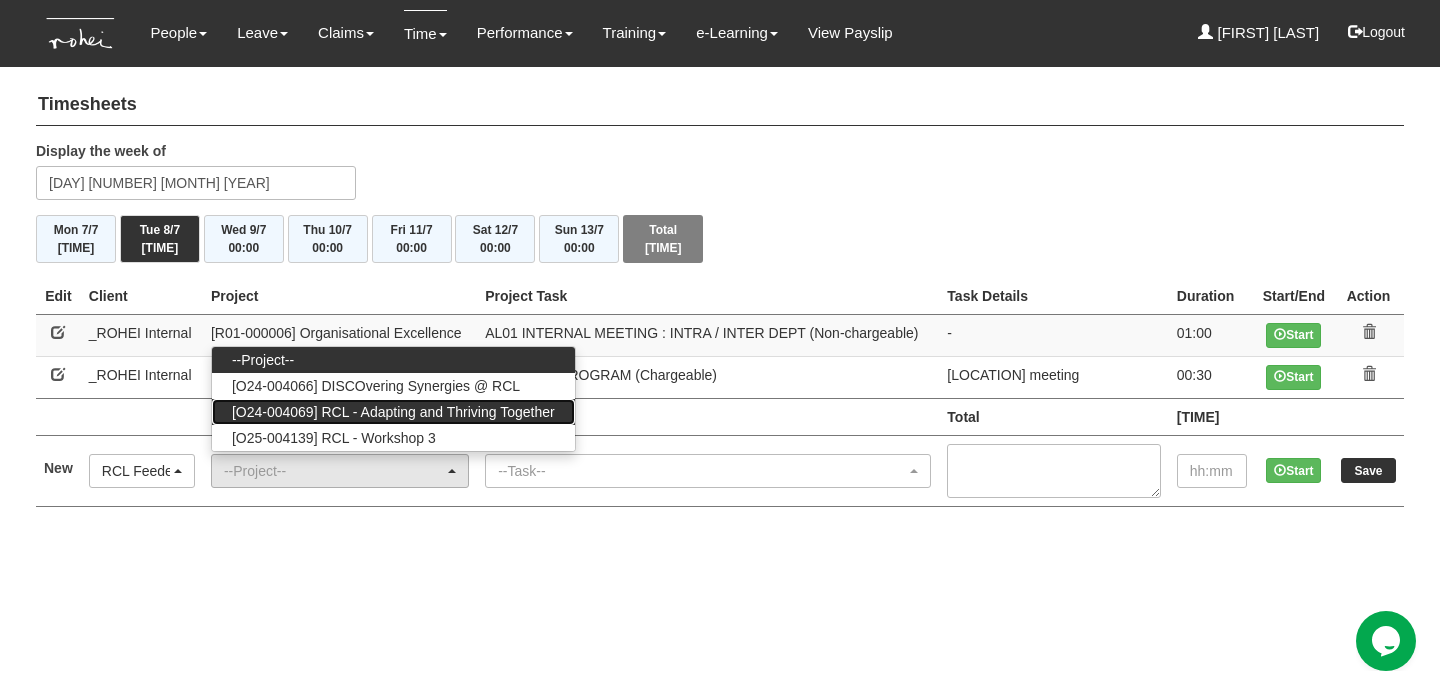 click on "[O24-004069] RCL - Adapting and Thriving Together" at bounding box center (393, 360) 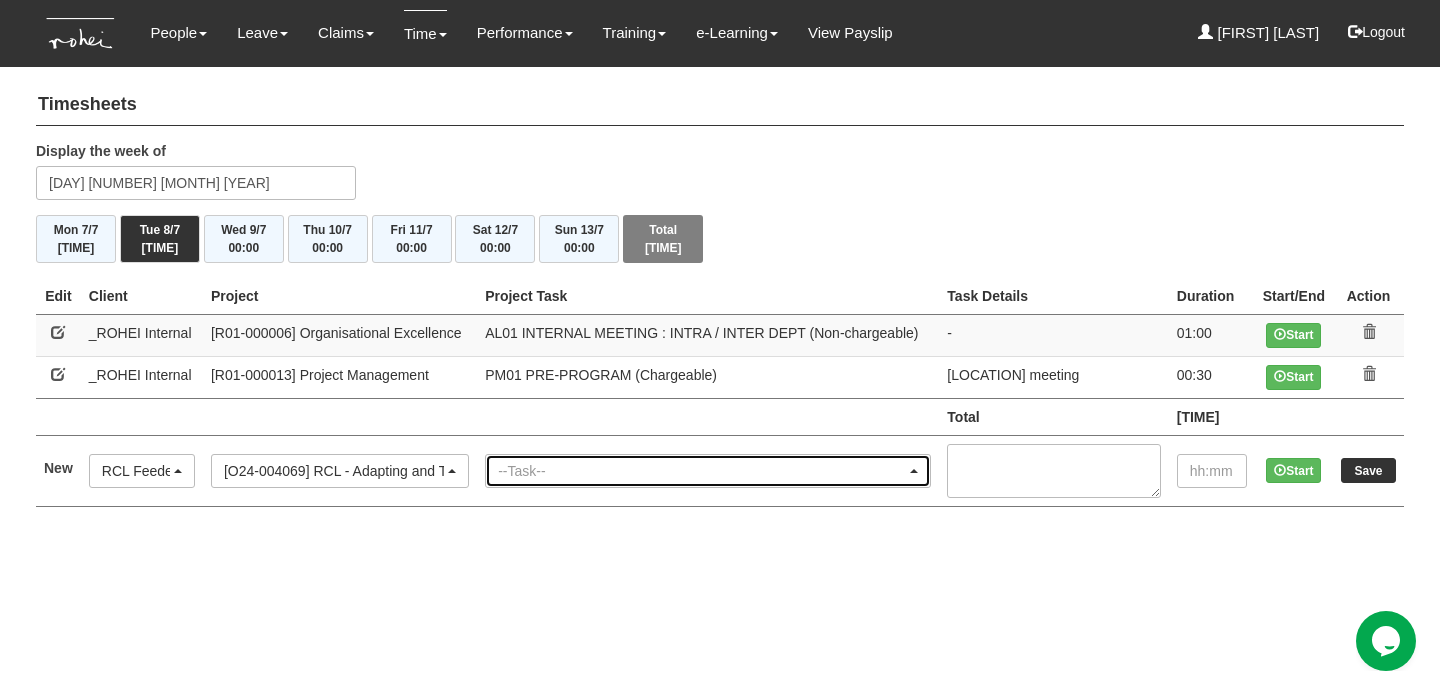 click on "--Task--" at bounding box center (702, 471) 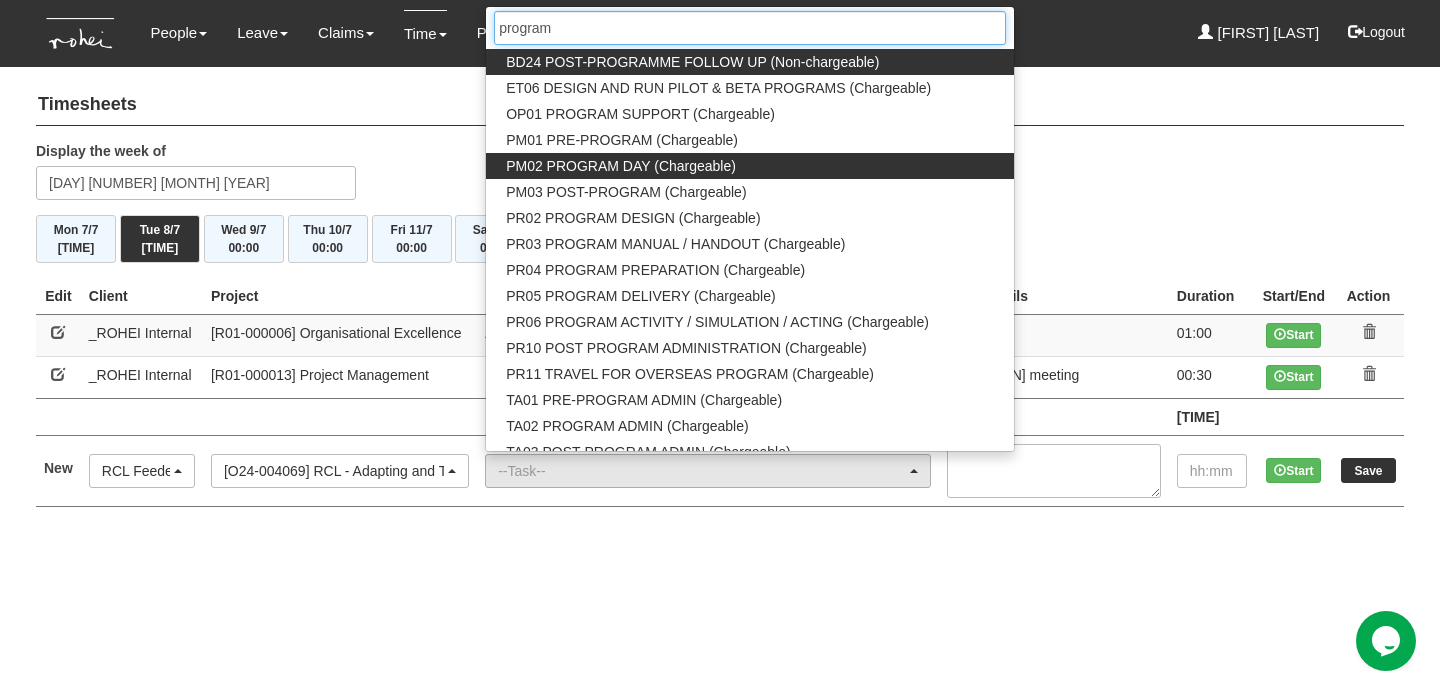 type on "program" 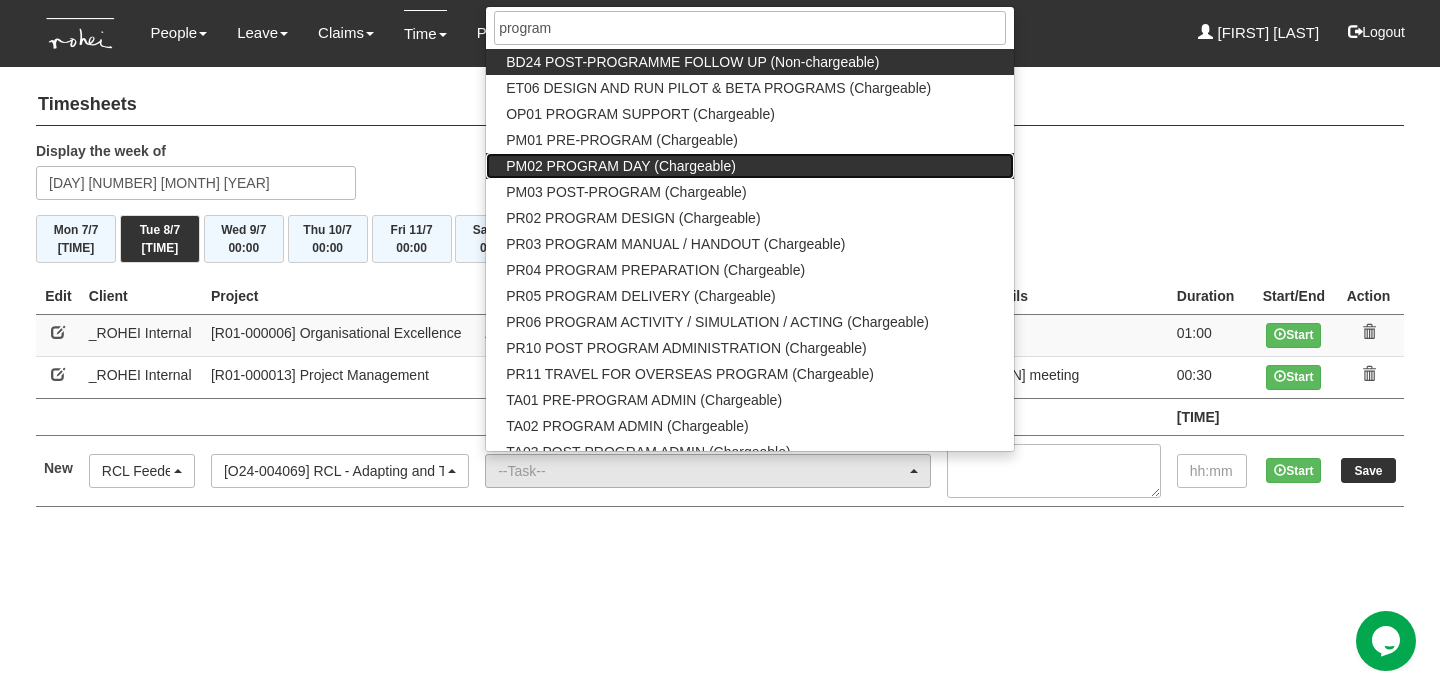 click on "PM02 PROGRAM DAY (Chargeable)" at bounding box center (692, 62) 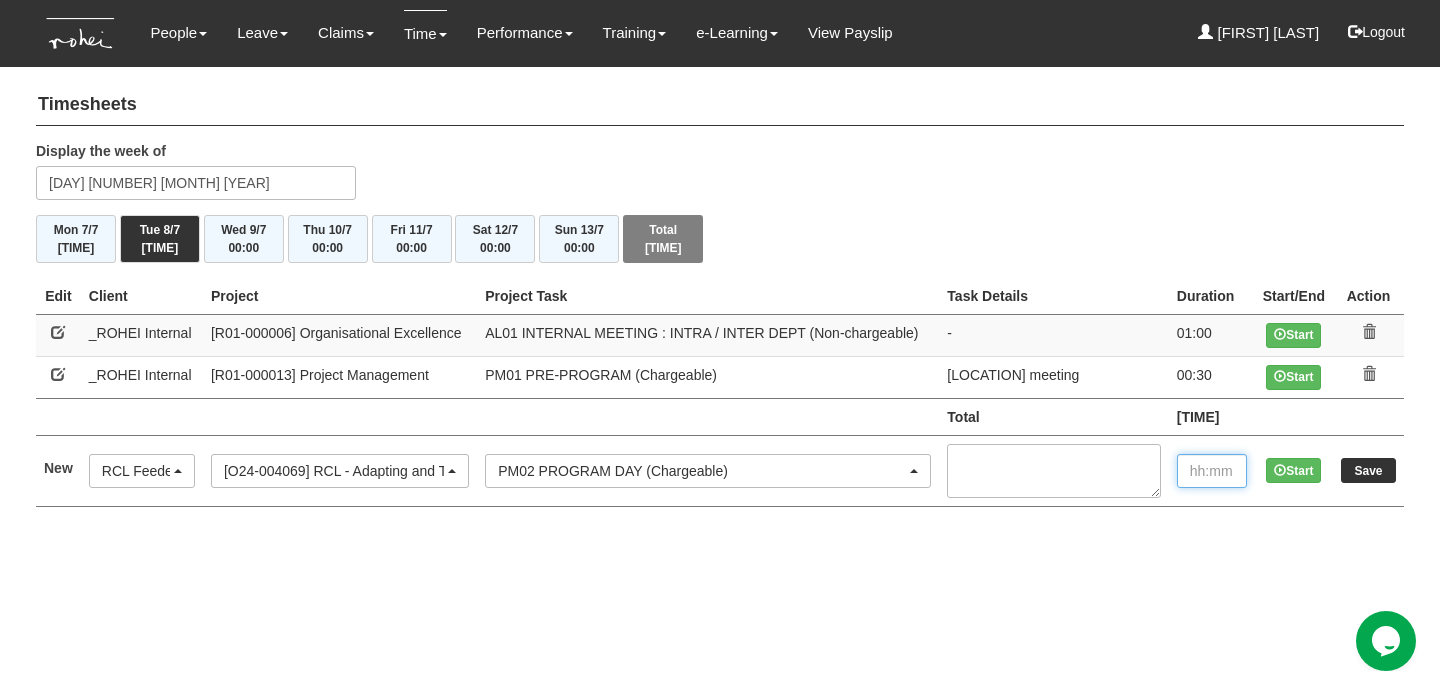 click at bounding box center [1212, 471] 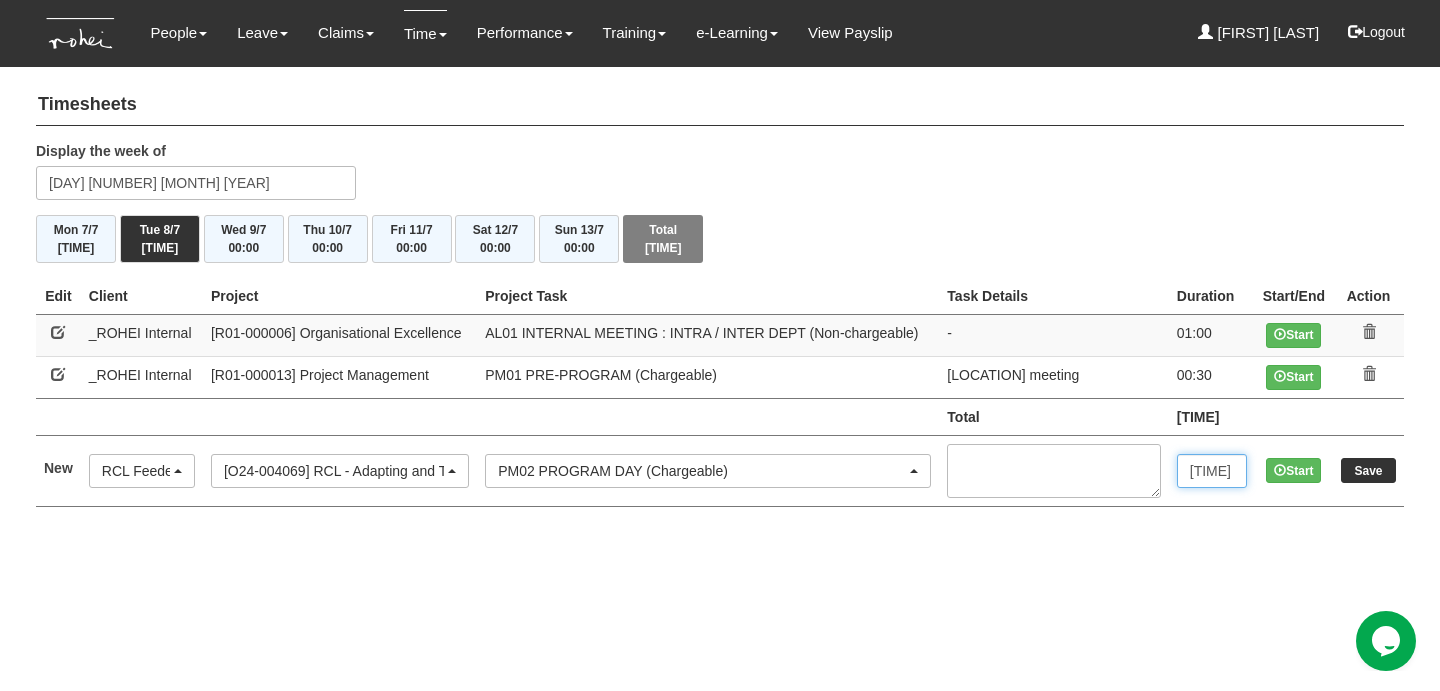 type on "00:20" 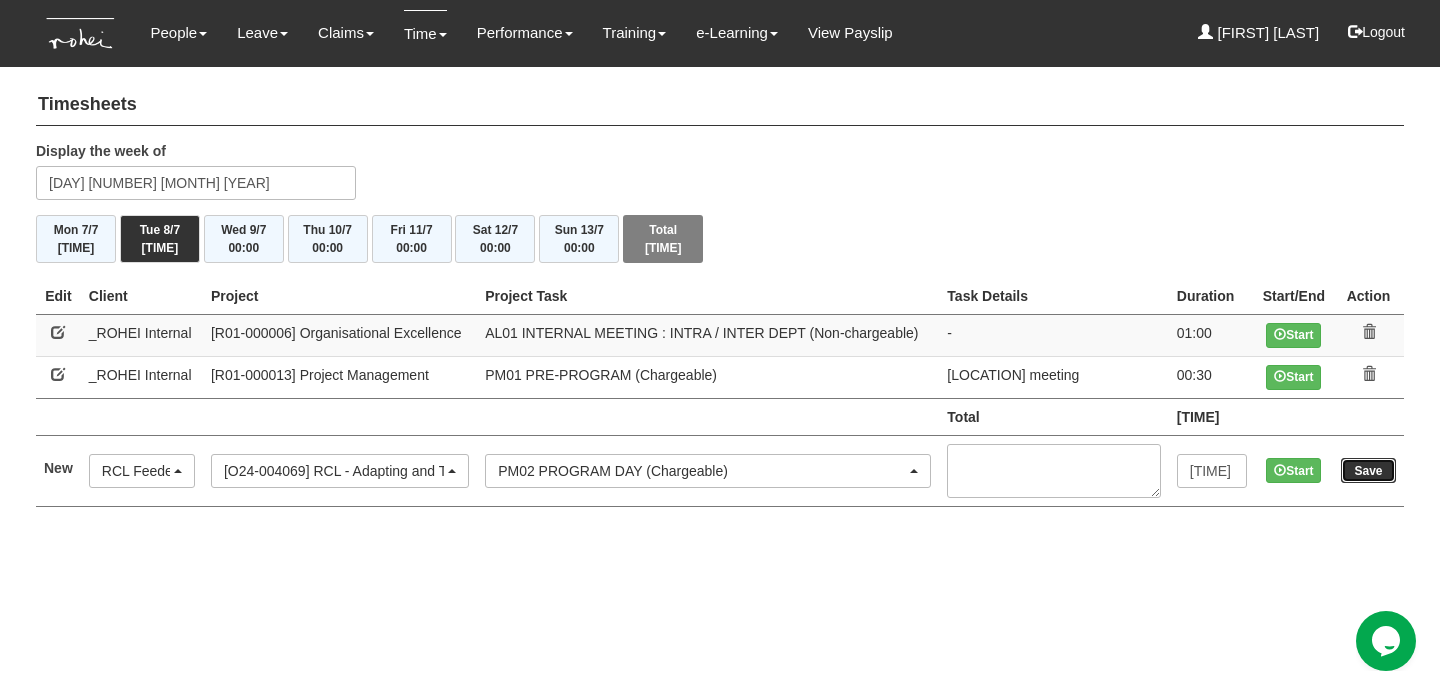 click on "Save" at bounding box center [1368, 470] 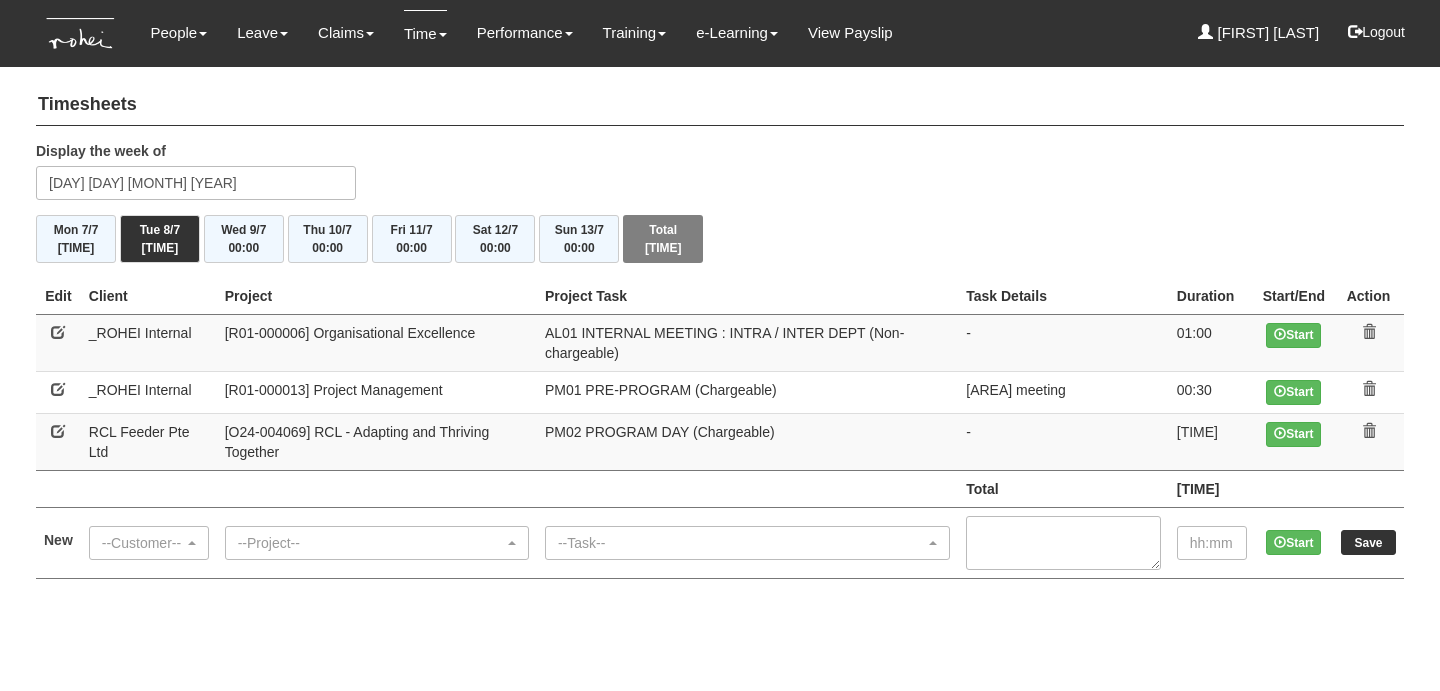 scroll, scrollTop: 0, scrollLeft: 0, axis: both 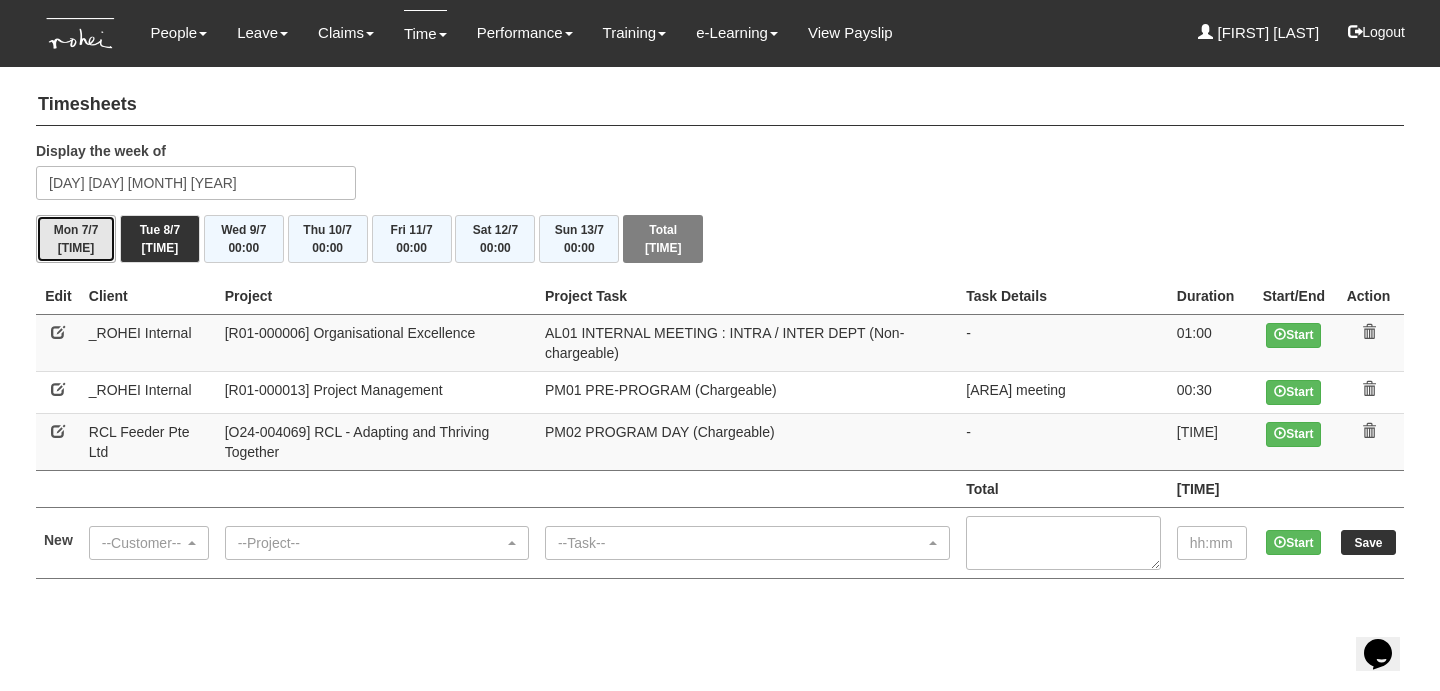 click on "Mon 7/7 05:10" at bounding box center (76, 239) 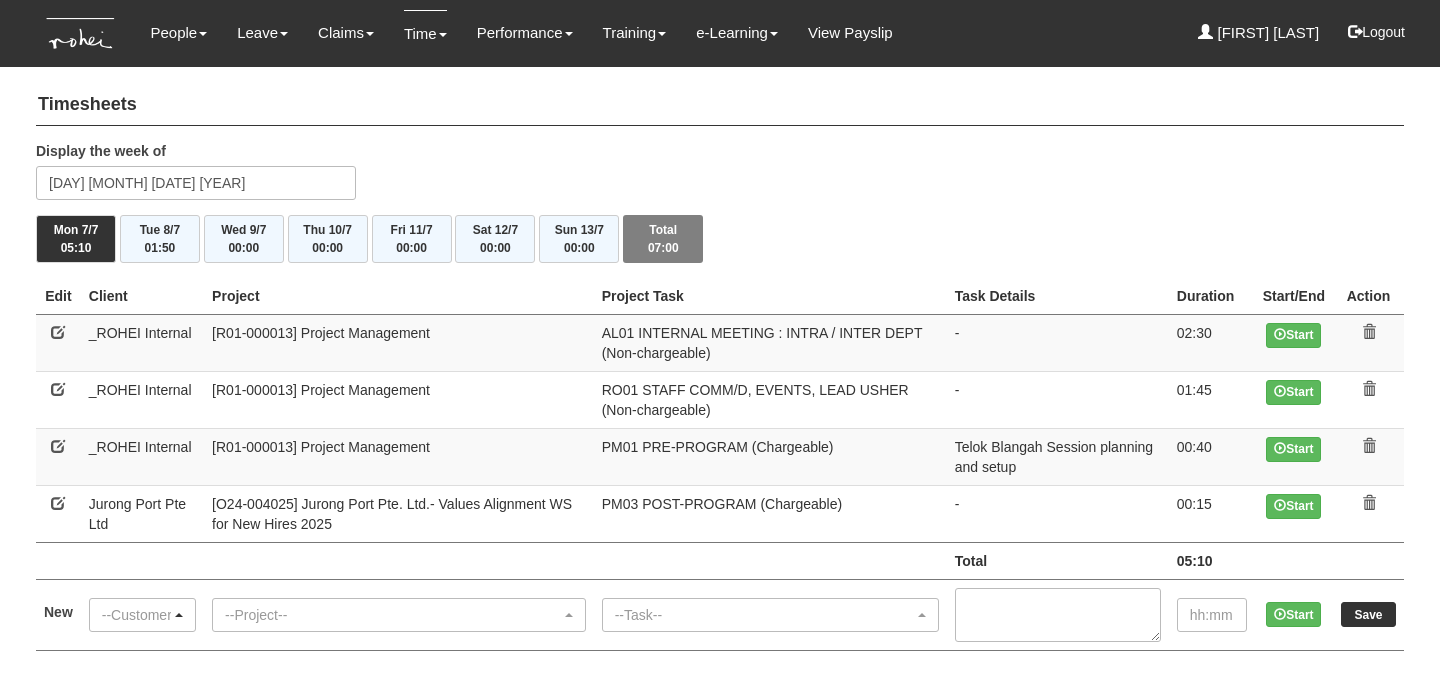 scroll, scrollTop: 0, scrollLeft: 0, axis: both 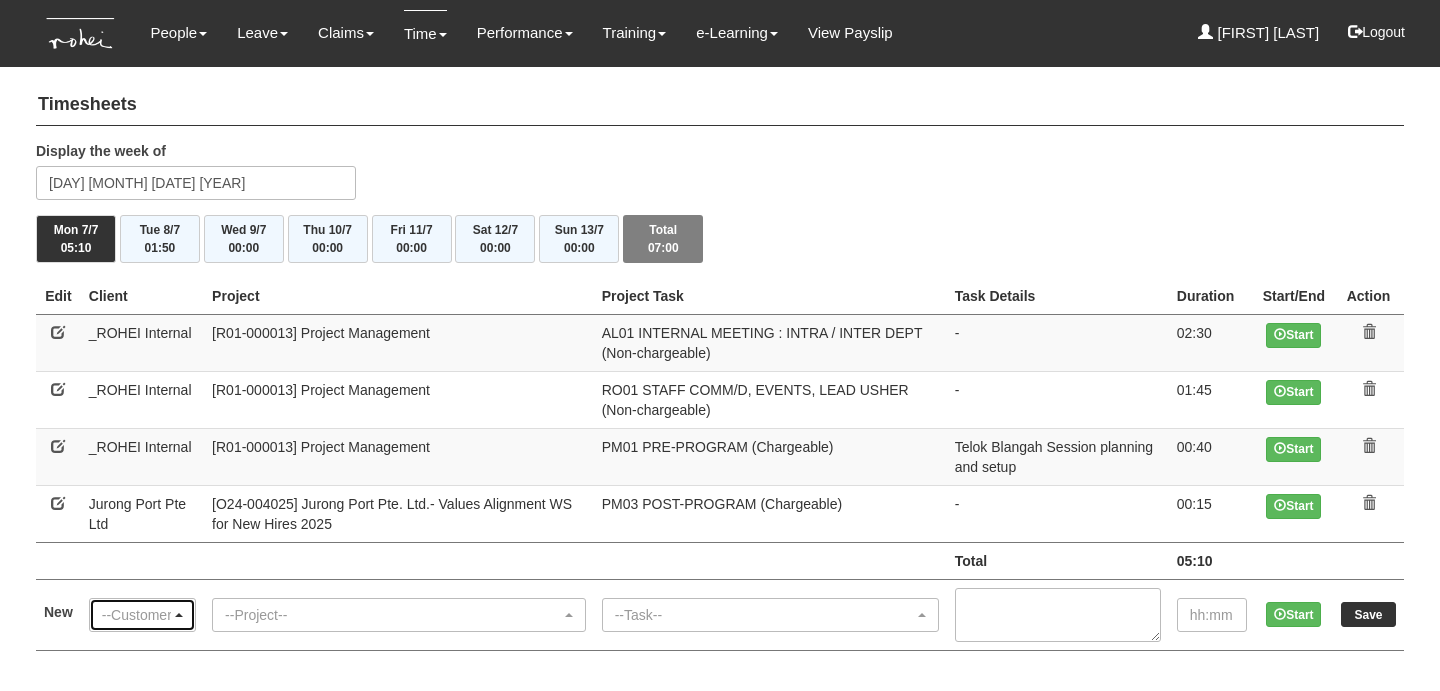 click on "--Customer--" at bounding box center (142, 615) 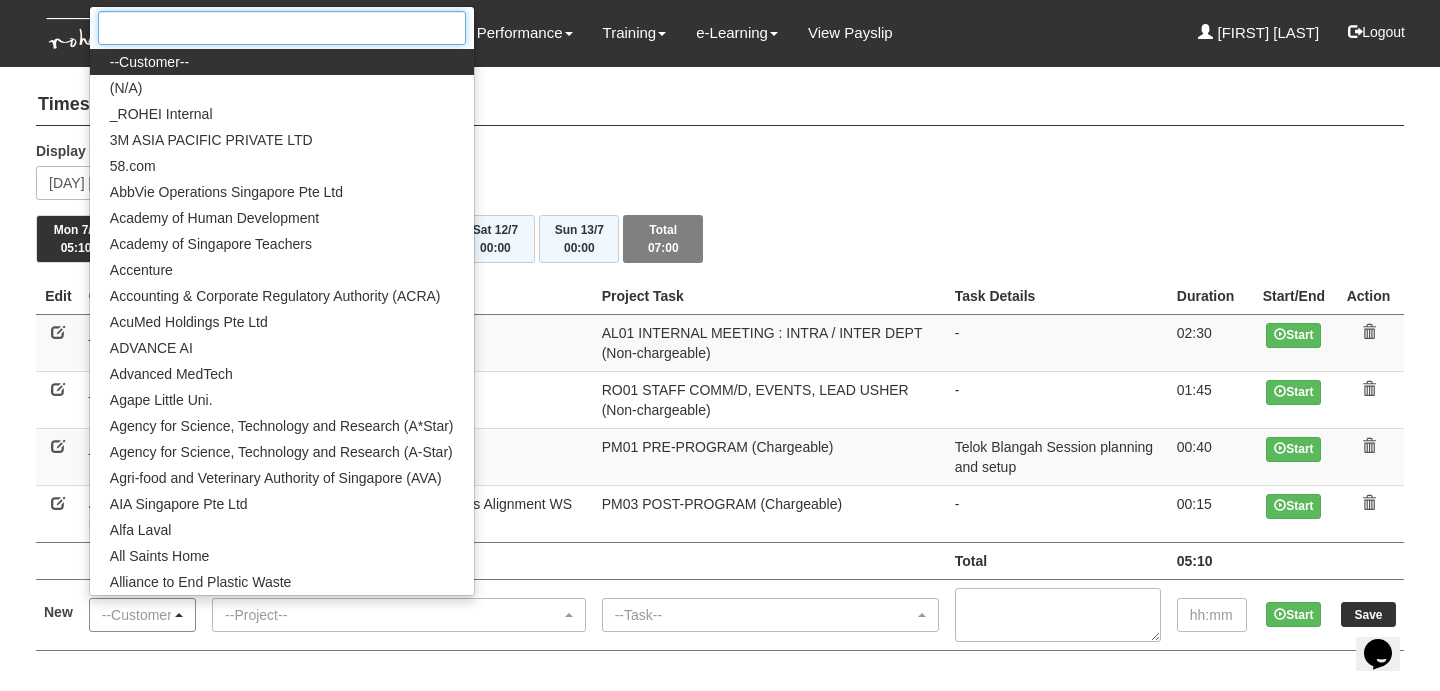scroll, scrollTop: 0, scrollLeft: 0, axis: both 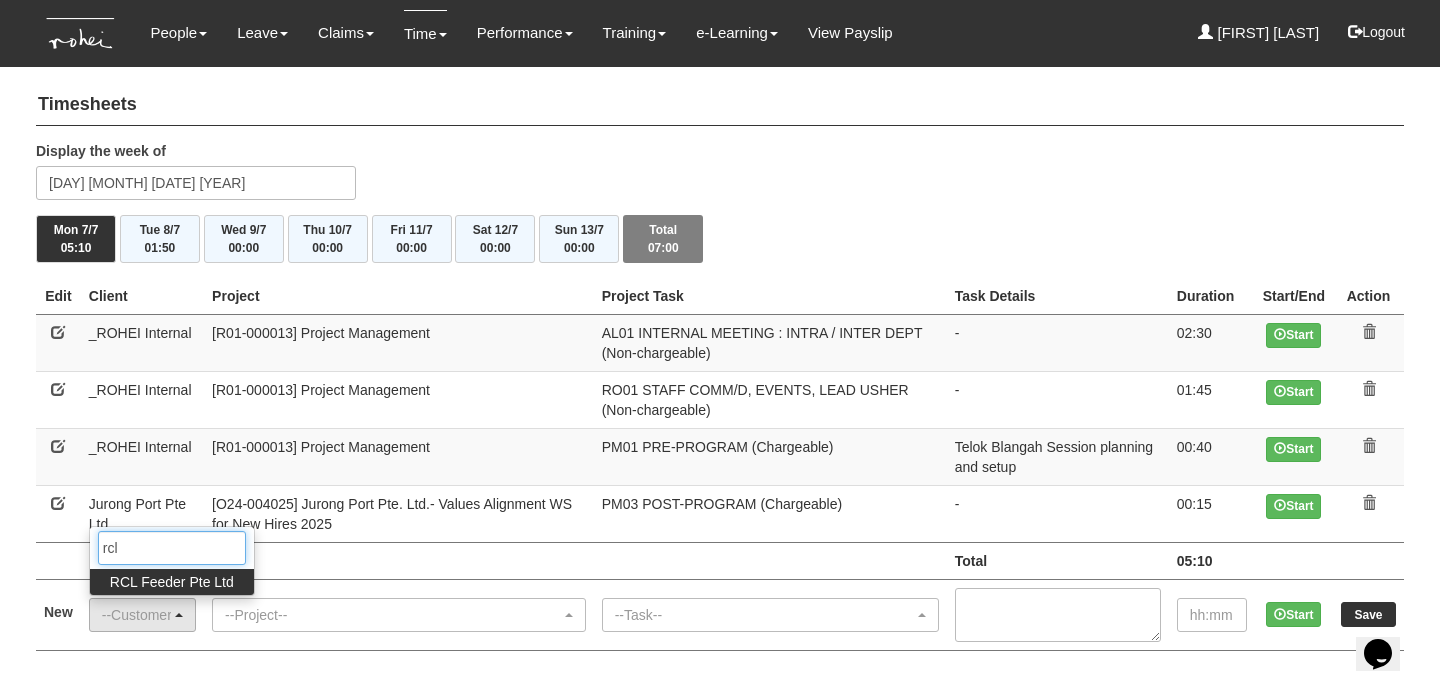 type on "rcl" 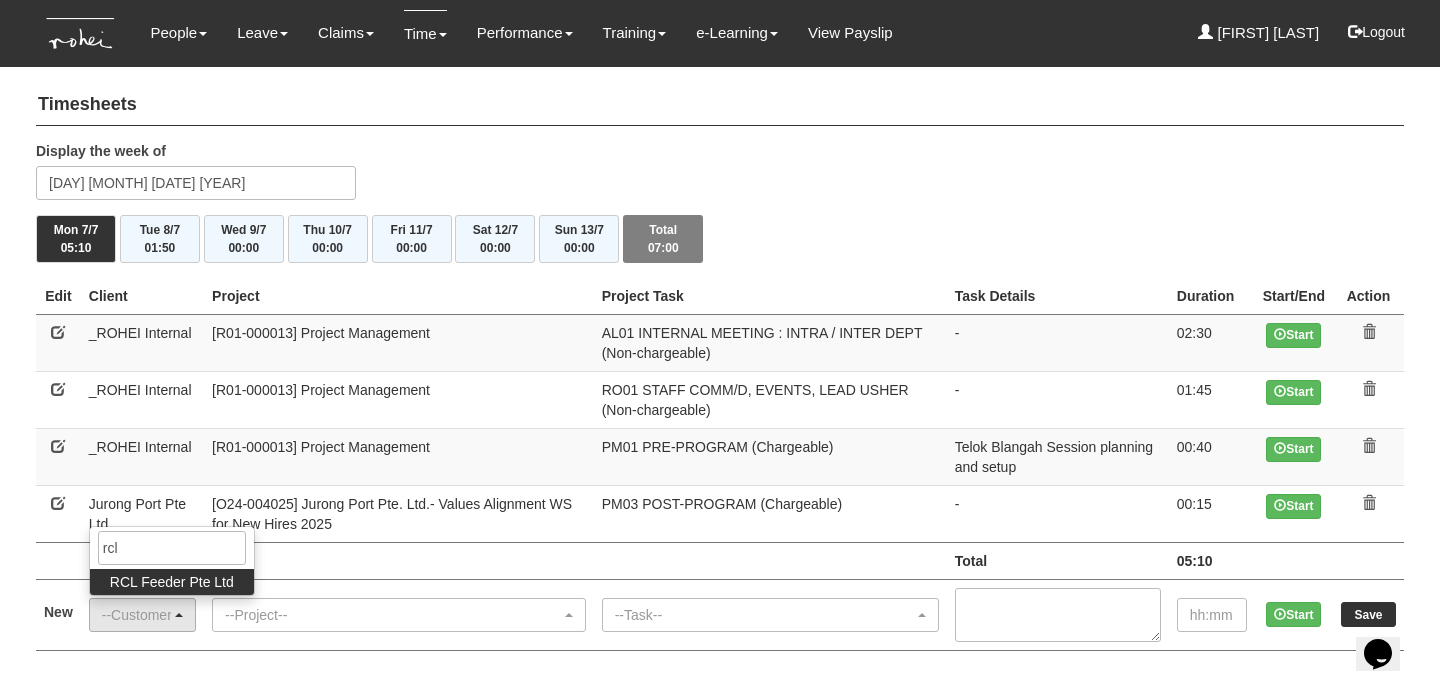 click on "RCL Feeder Pte Ltd" at bounding box center (172, 582) 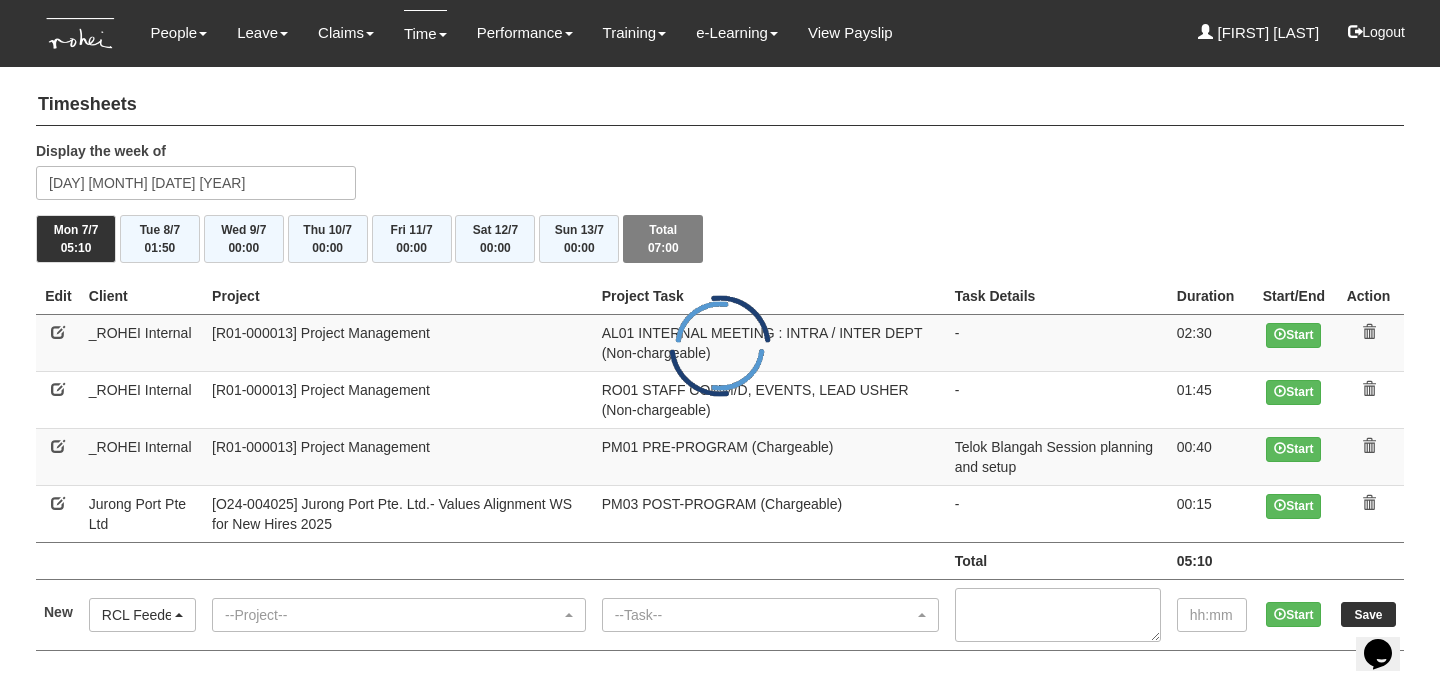 click on "--Project--
--Project--" at bounding box center [399, 560] 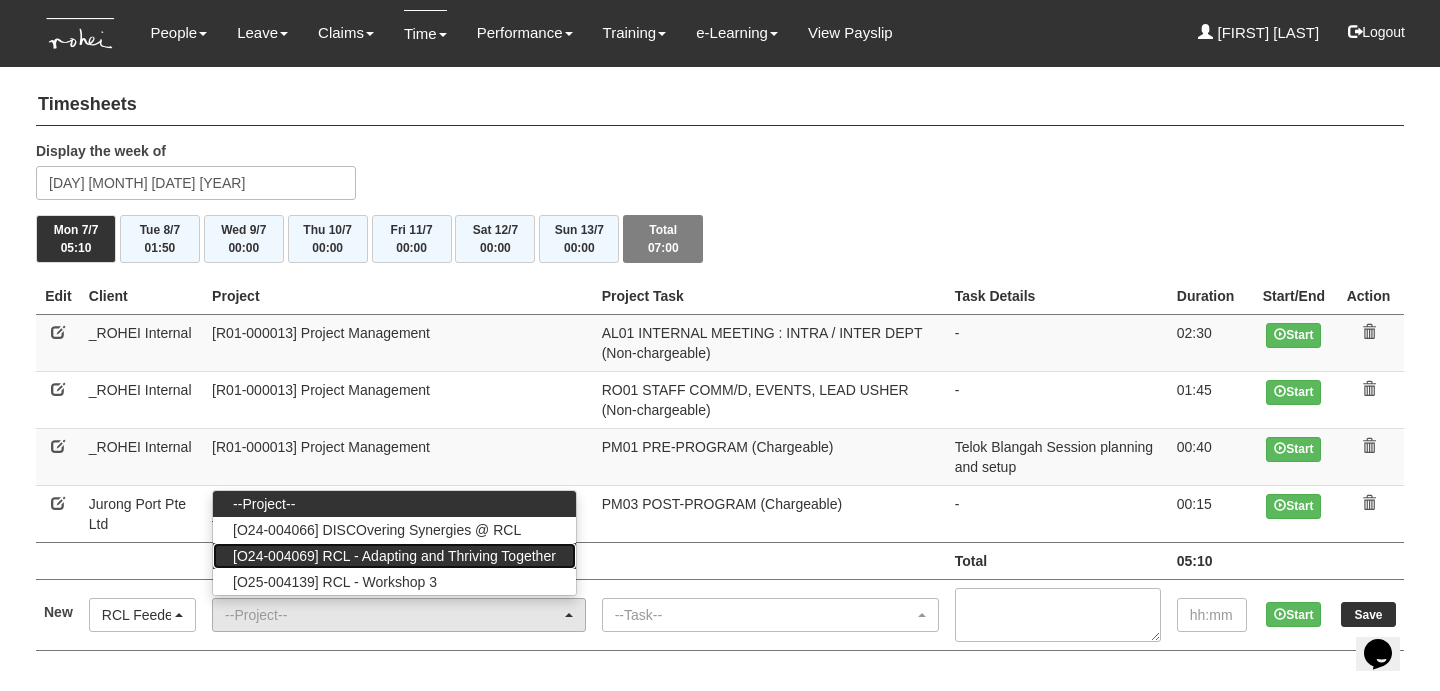 click on "[O24-004069] RCL - Adapting and Thriving Together" at bounding box center [264, 504] 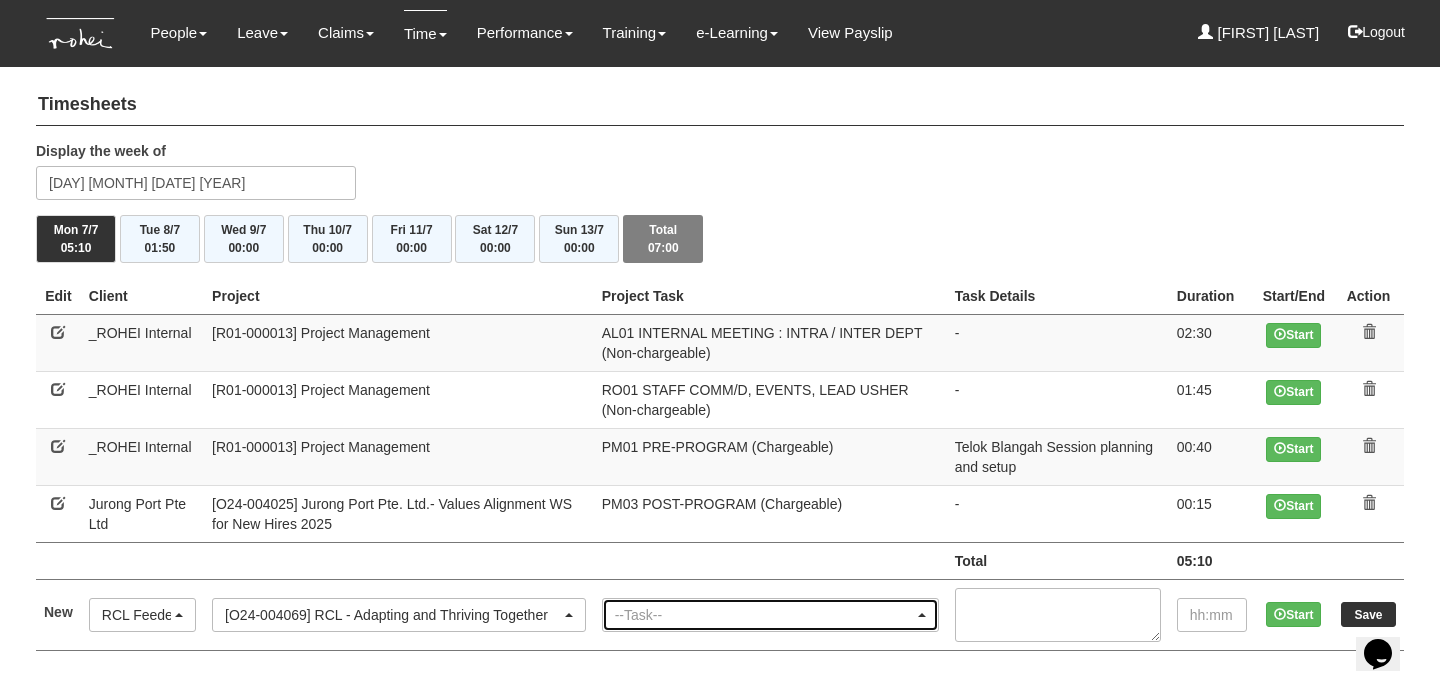 click on "--Task--" at bounding box center (764, 615) 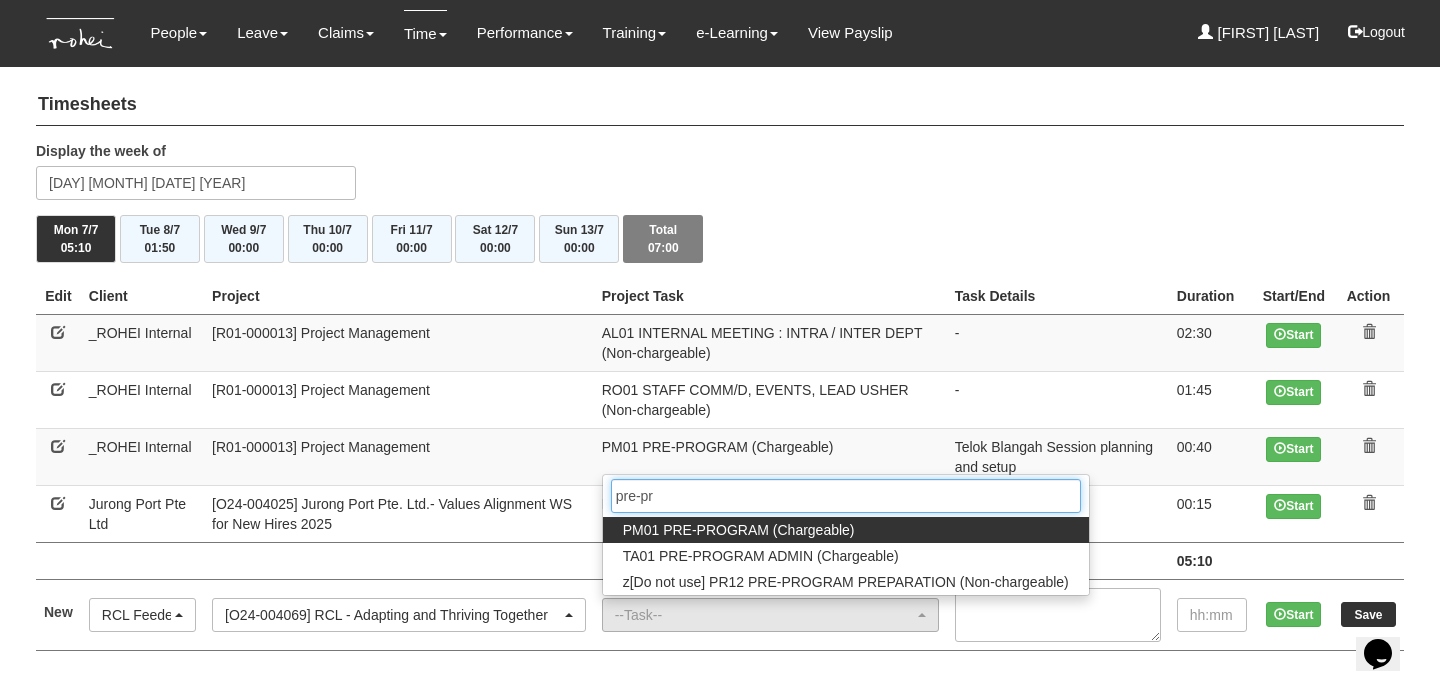 type on "pre-pr" 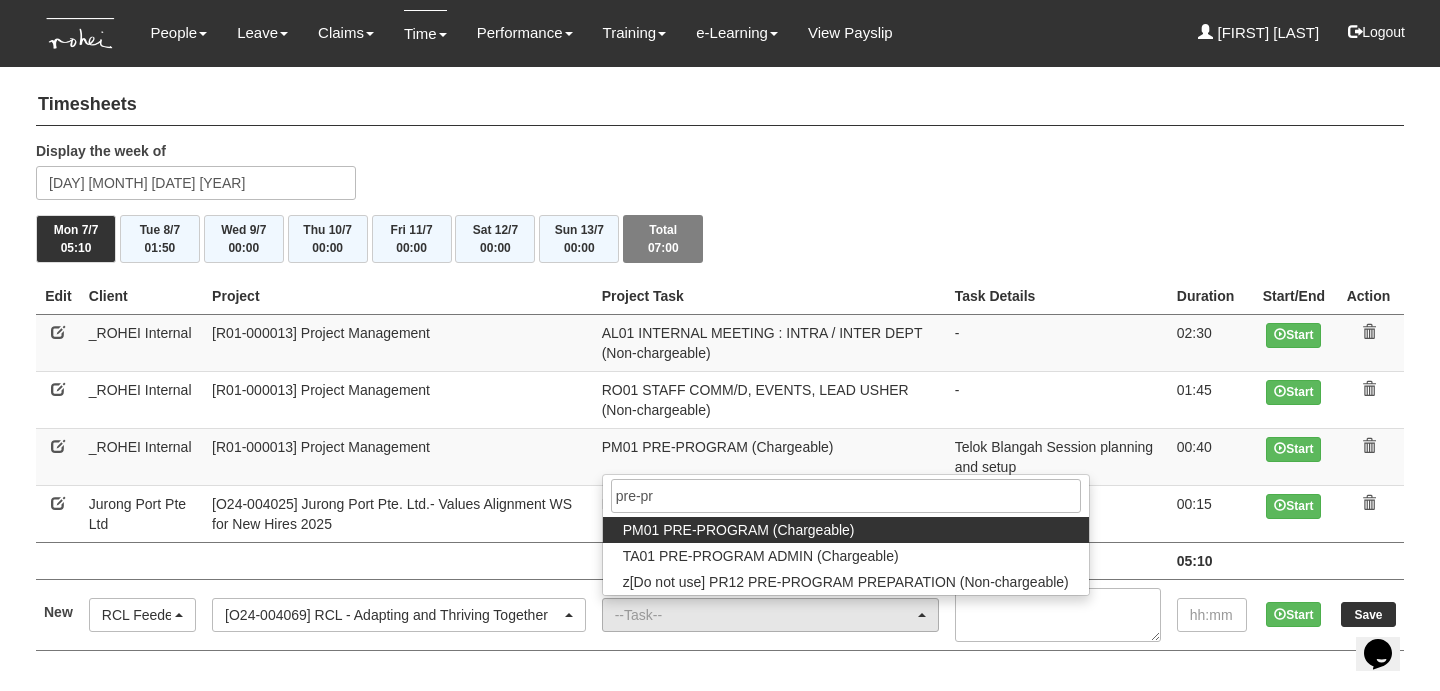 click on "PM01 PRE-PROGRAM (Chargeable)" at bounding box center [846, 530] 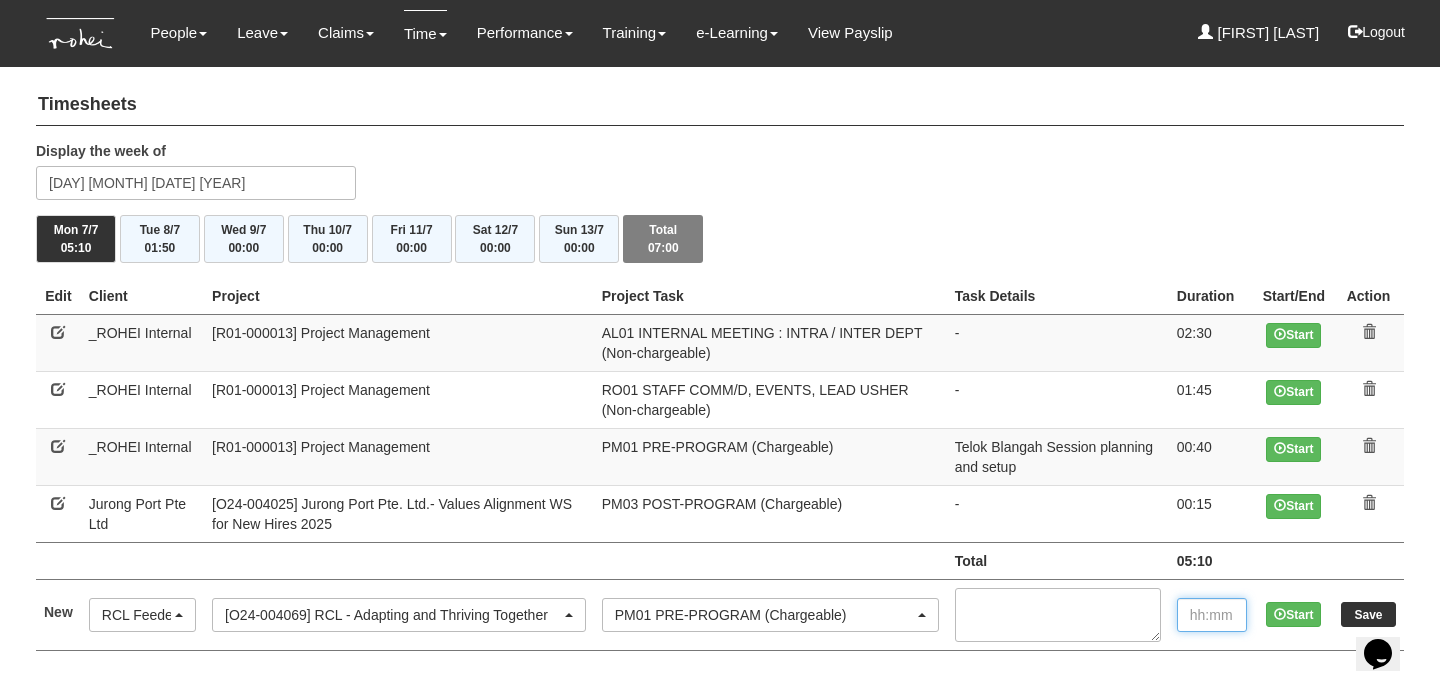 click at bounding box center [1212, 615] 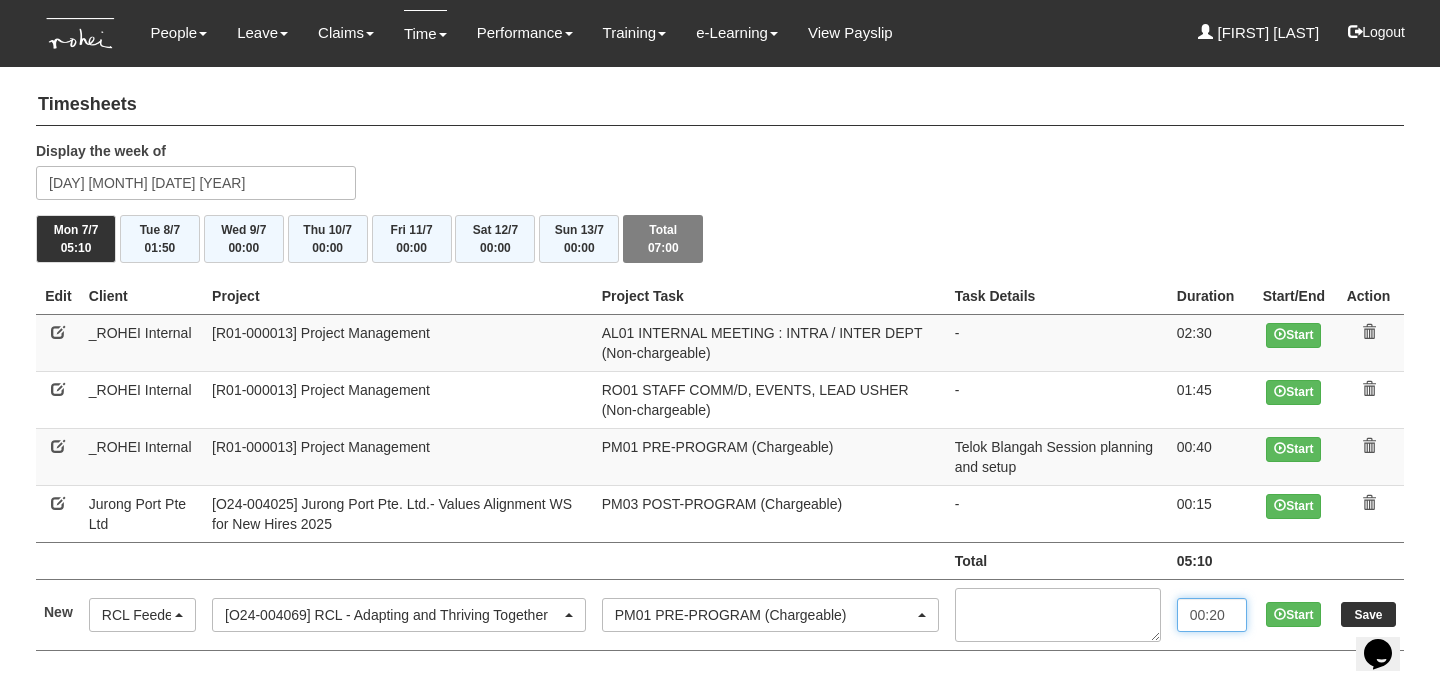type on "00:20" 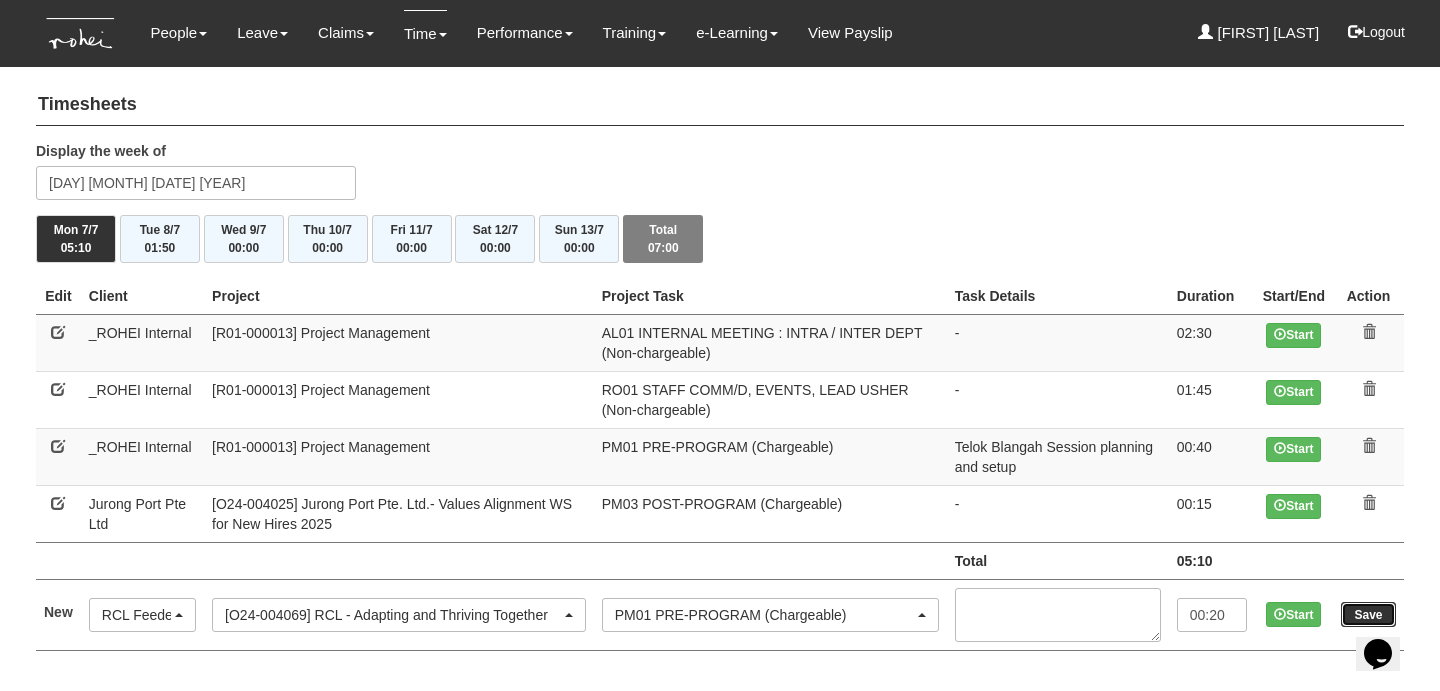 click on "Save" at bounding box center (1368, 614) 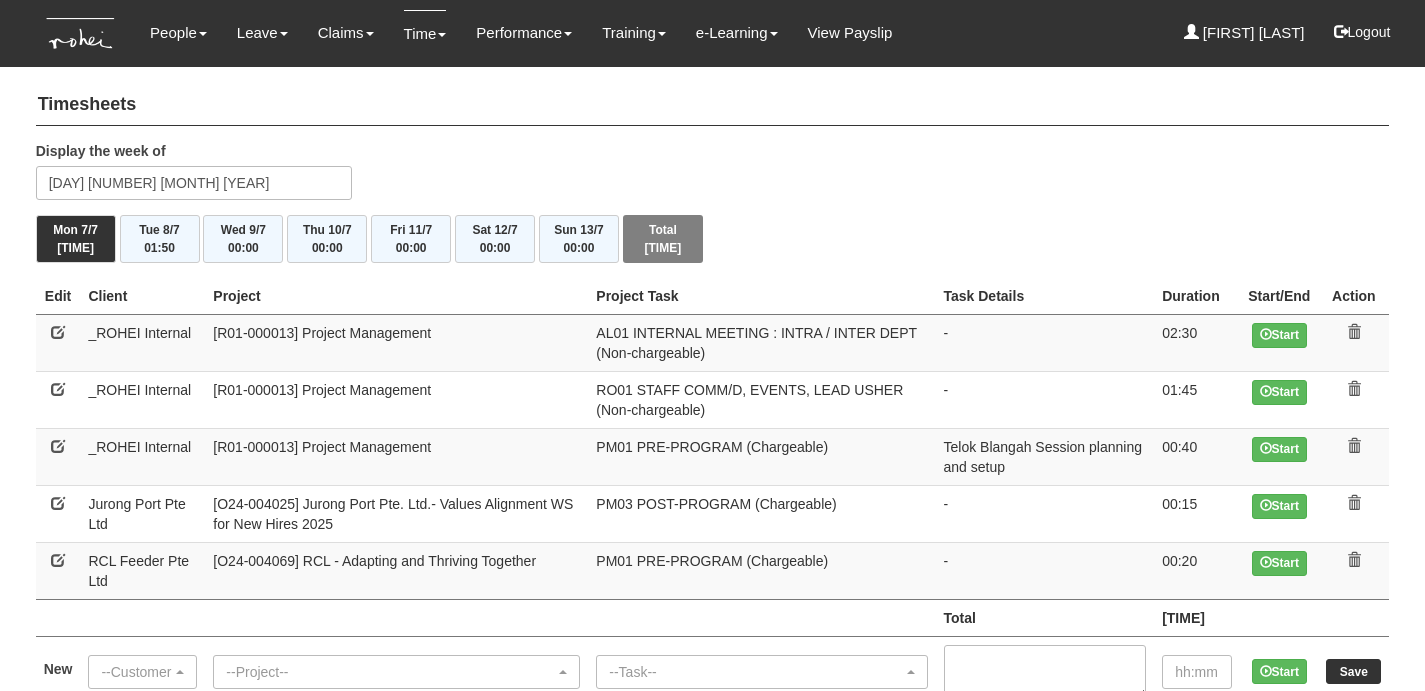 scroll, scrollTop: 0, scrollLeft: 0, axis: both 